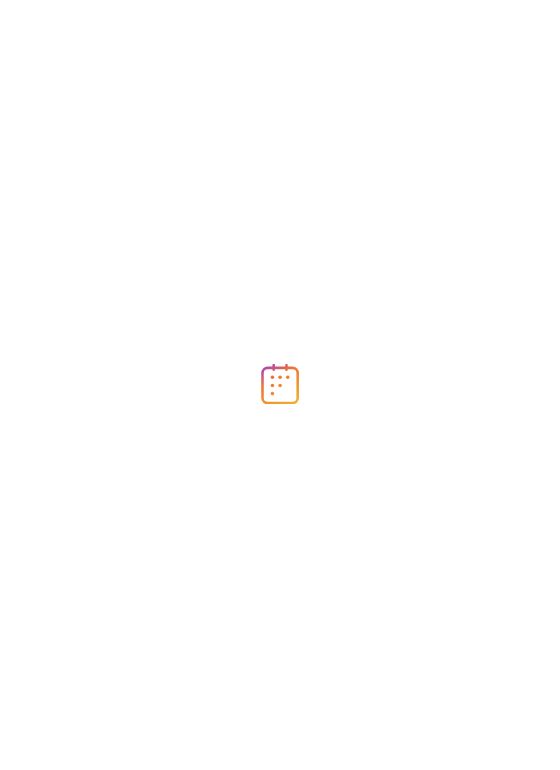 scroll, scrollTop: 0, scrollLeft: 0, axis: both 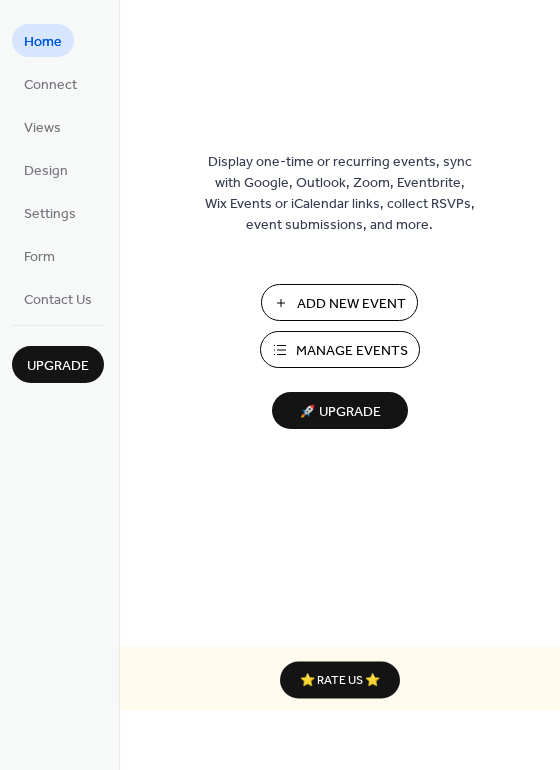 click on "Add New Event" at bounding box center (351, 304) 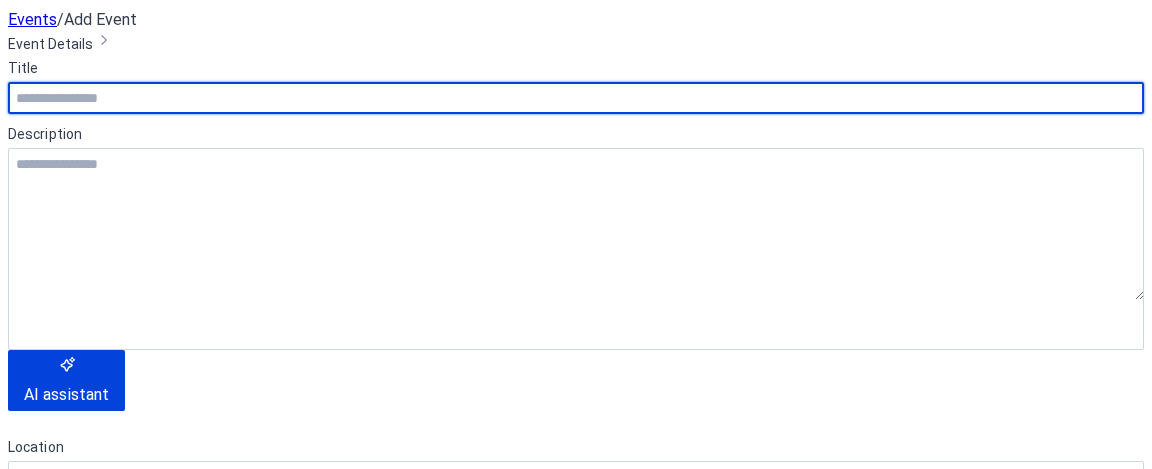 scroll, scrollTop: 0, scrollLeft: 0, axis: both 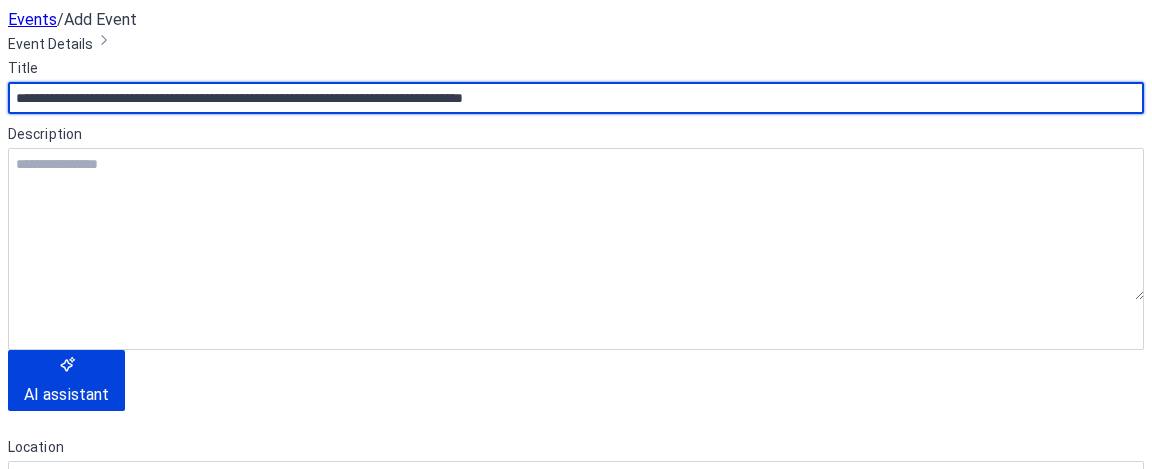 type on "**********" 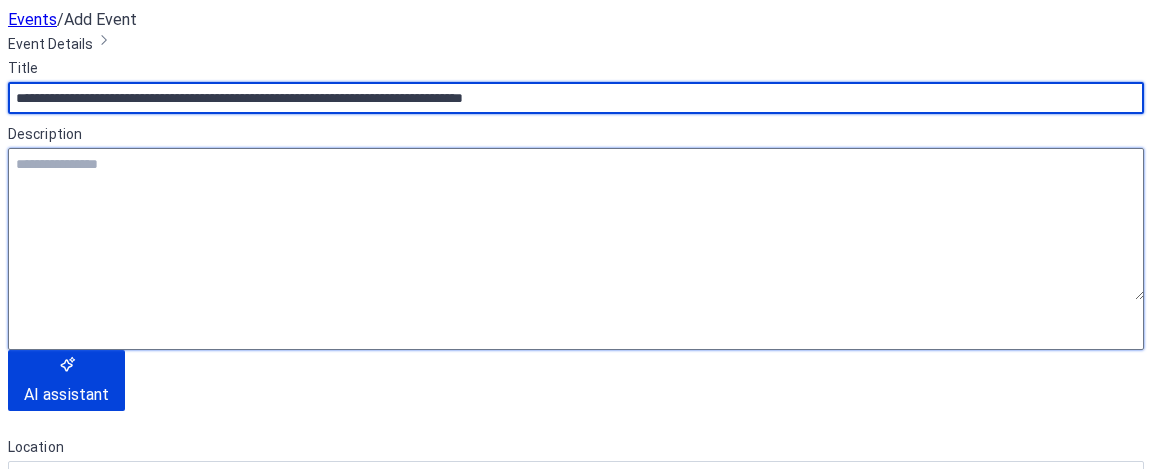 click at bounding box center [576, 224] 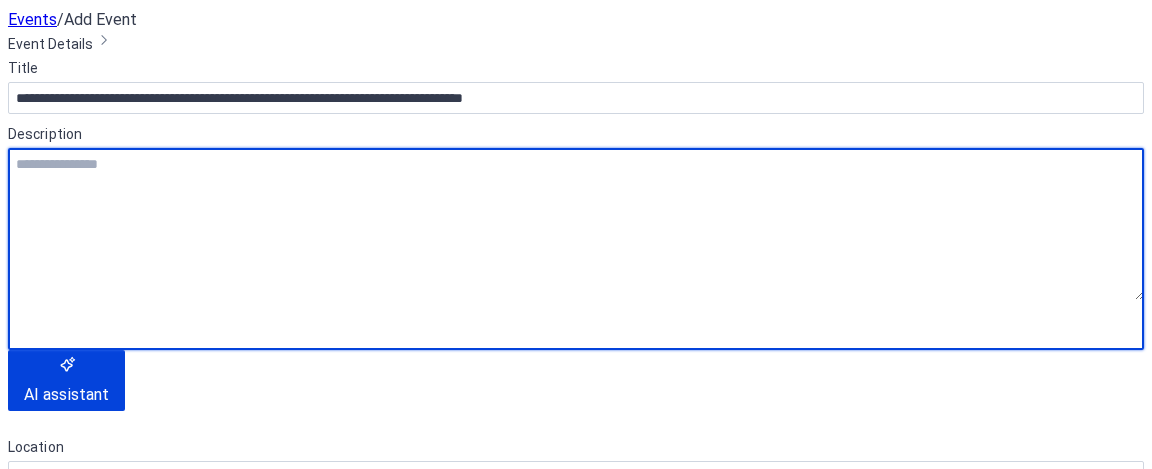 paste on "**********" 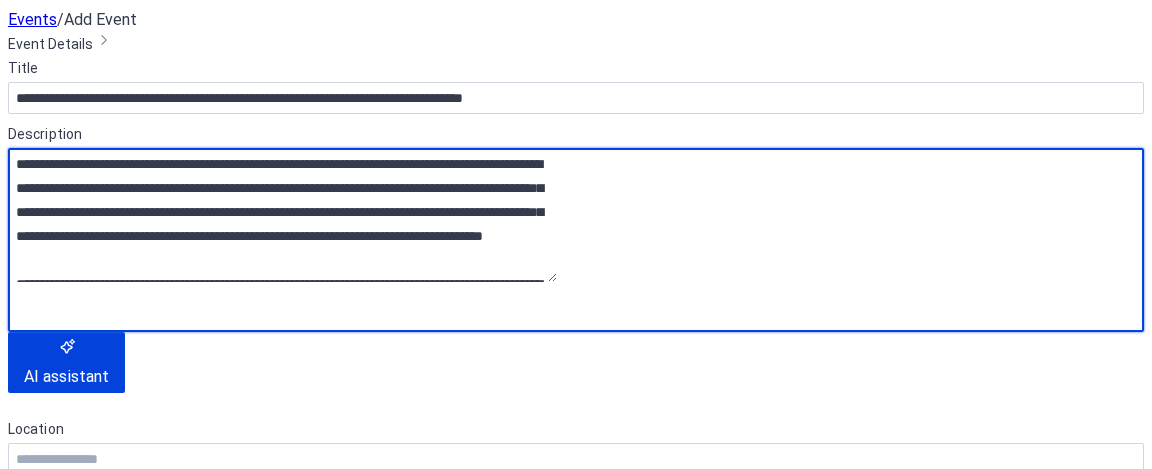 scroll, scrollTop: 60, scrollLeft: 0, axis: vertical 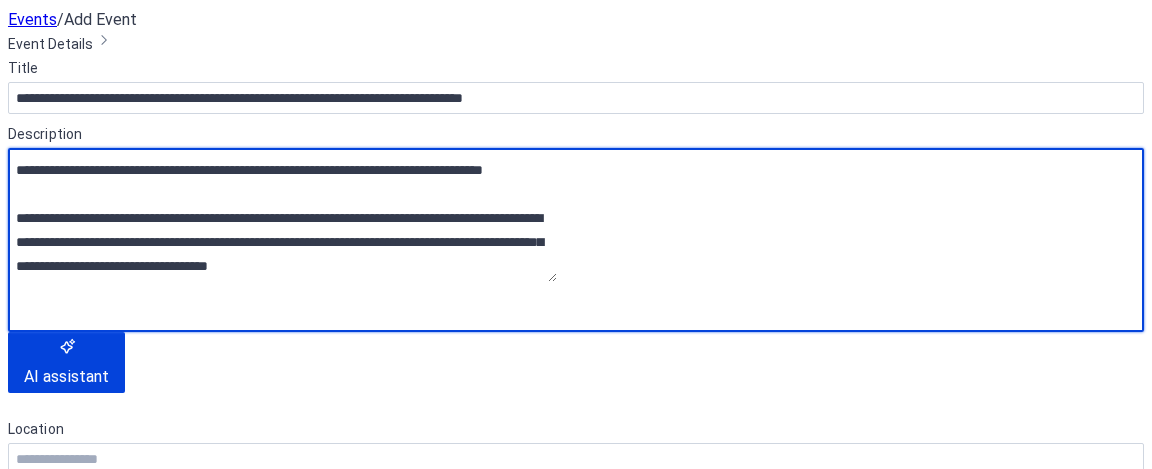 paste on "**********" 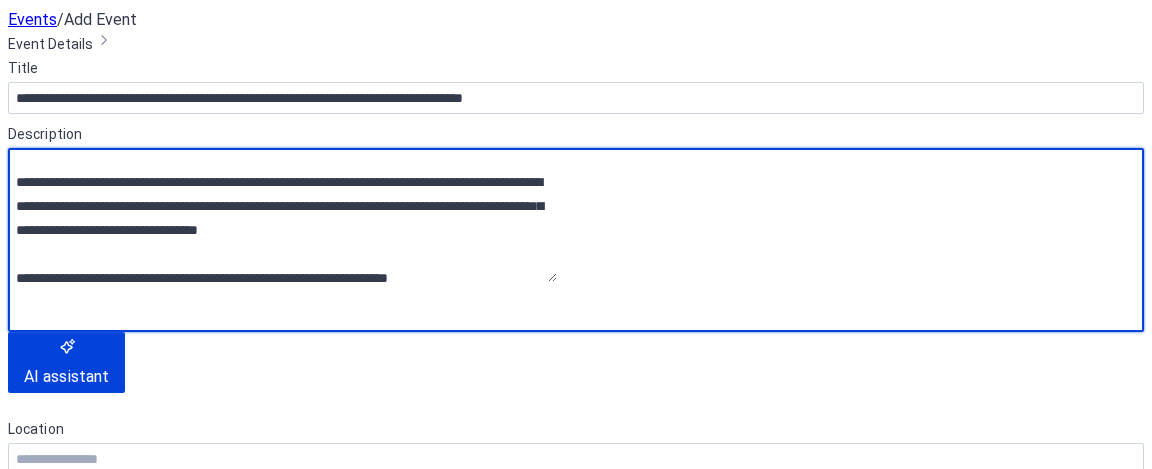 scroll, scrollTop: 186, scrollLeft: 0, axis: vertical 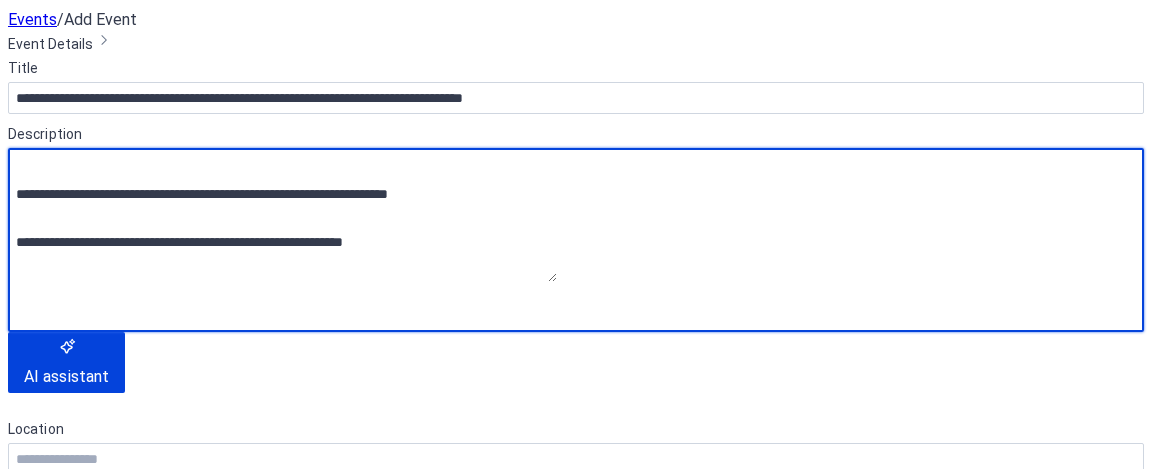 click on "**********" at bounding box center (325, 295) 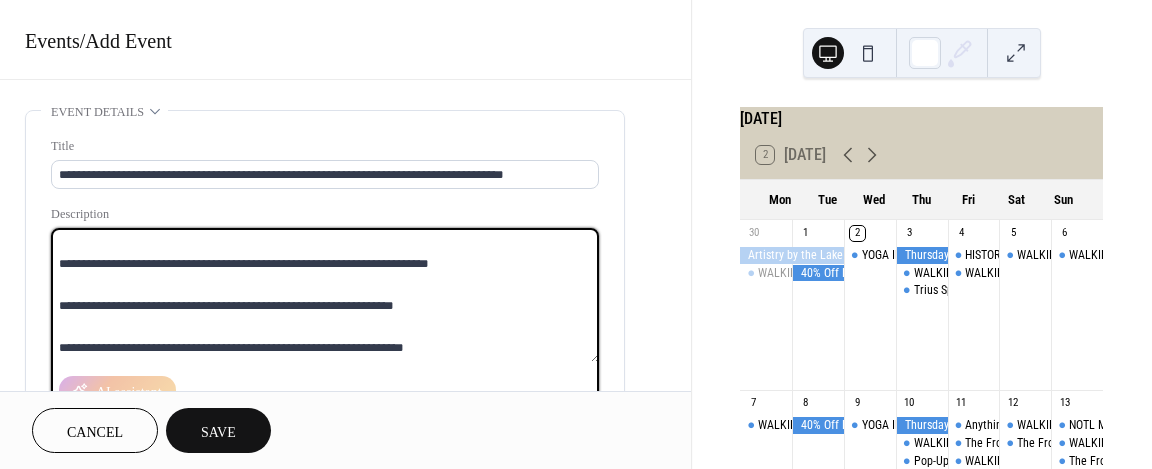 paste on "**********" 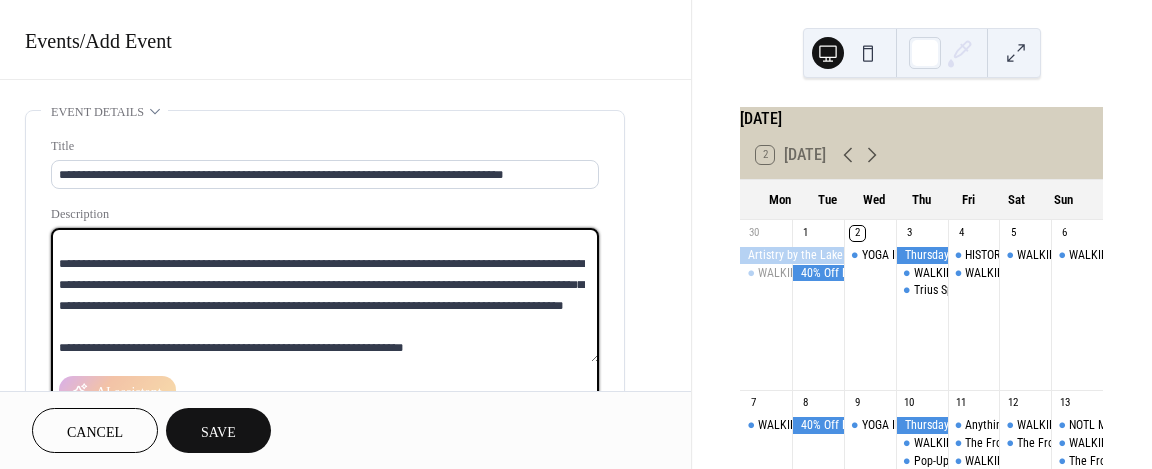 scroll, scrollTop: 272, scrollLeft: 0, axis: vertical 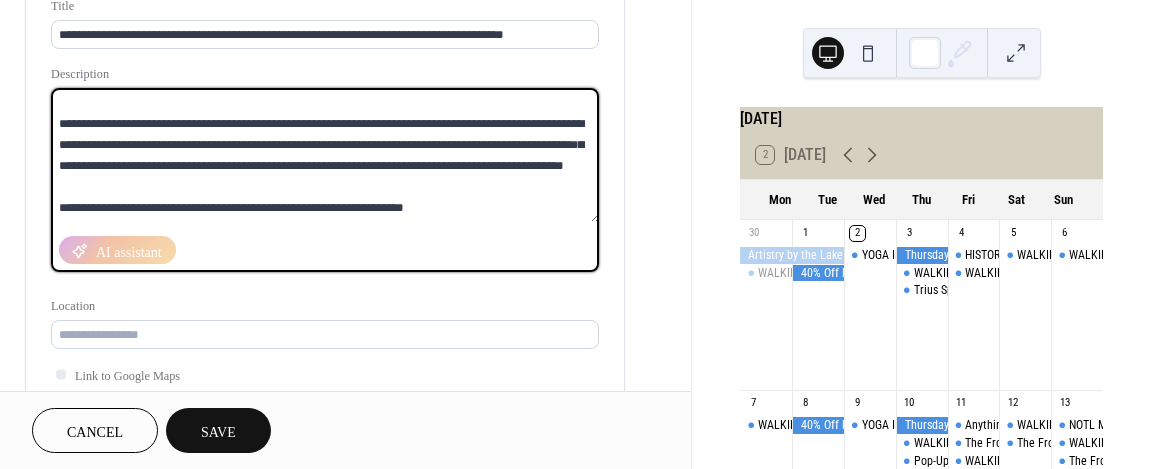 click at bounding box center (325, 155) 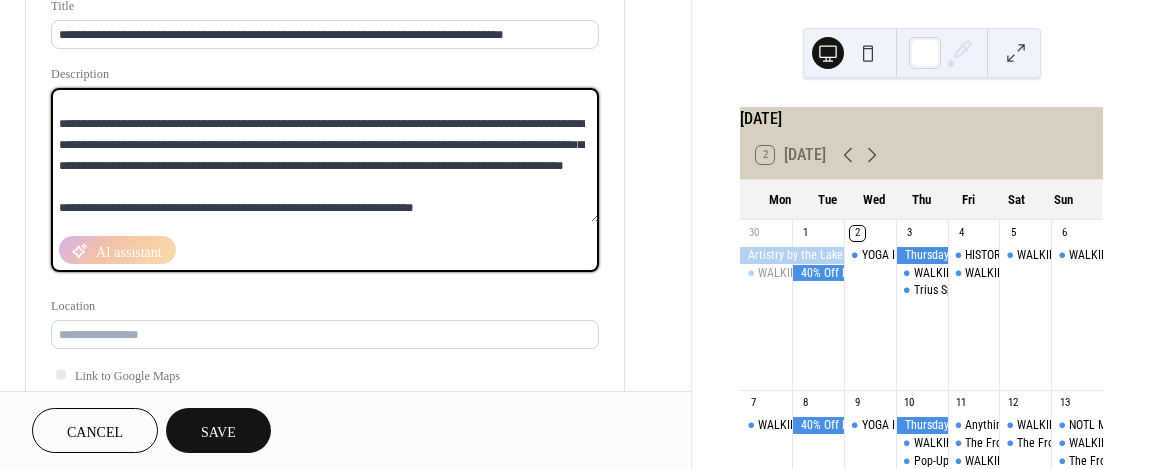 paste on "**********" 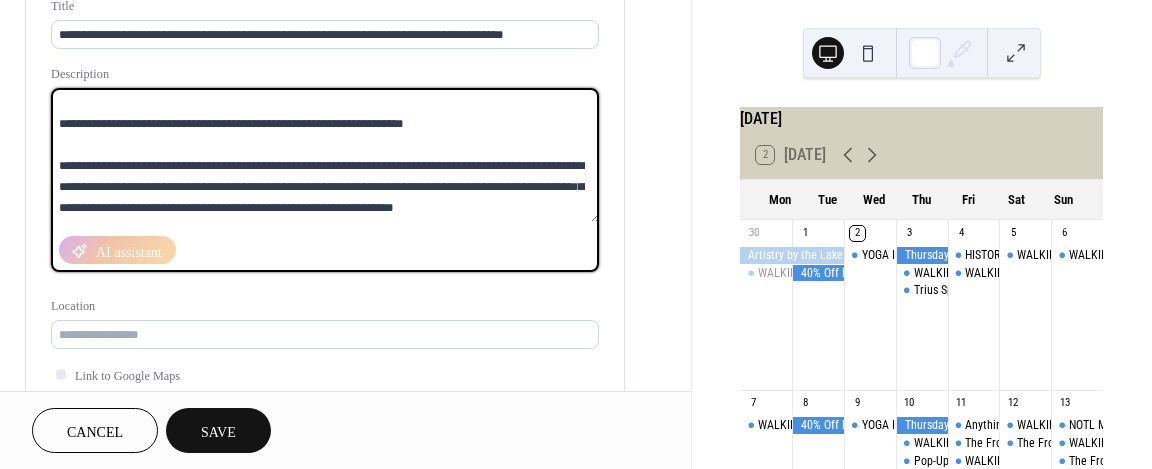 scroll, scrollTop: 356, scrollLeft: 0, axis: vertical 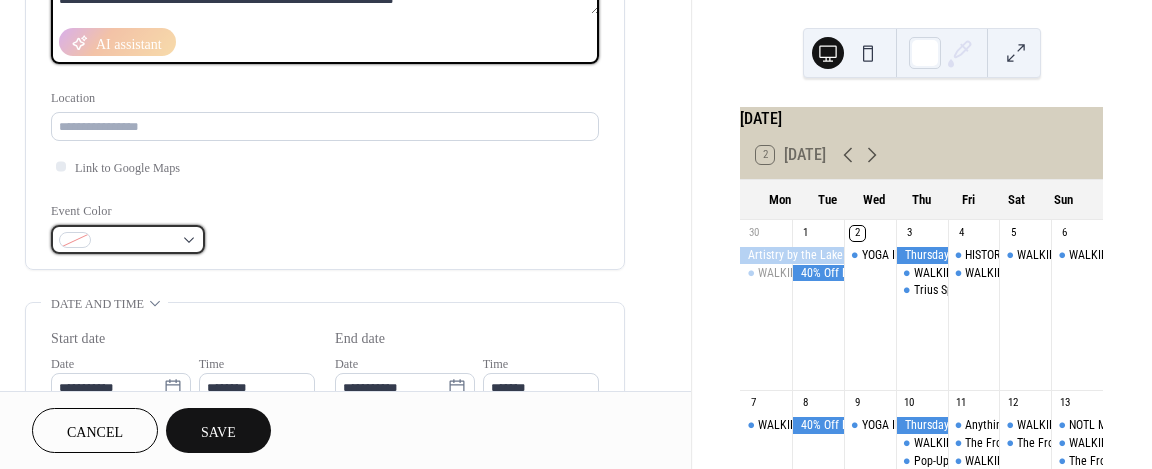 click at bounding box center [128, 239] 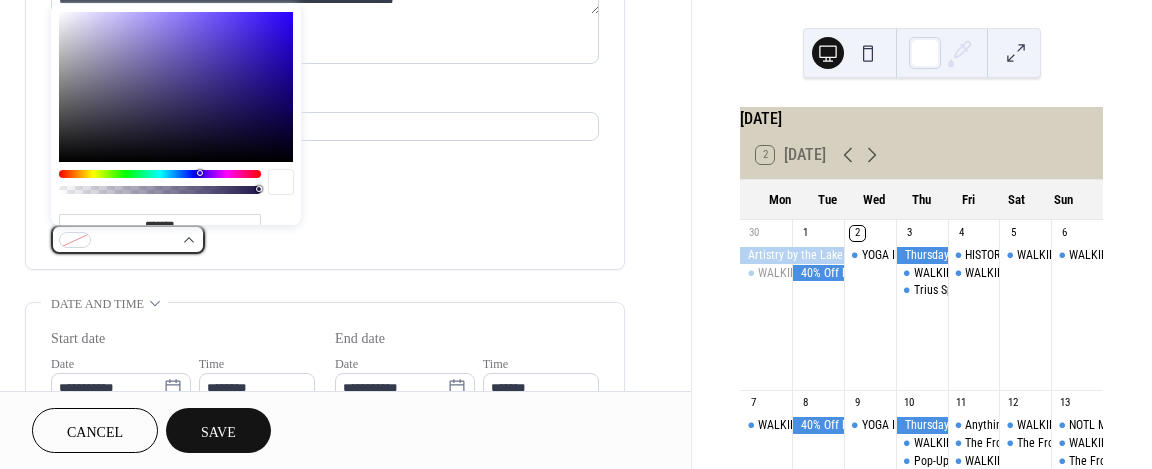 click at bounding box center [128, 239] 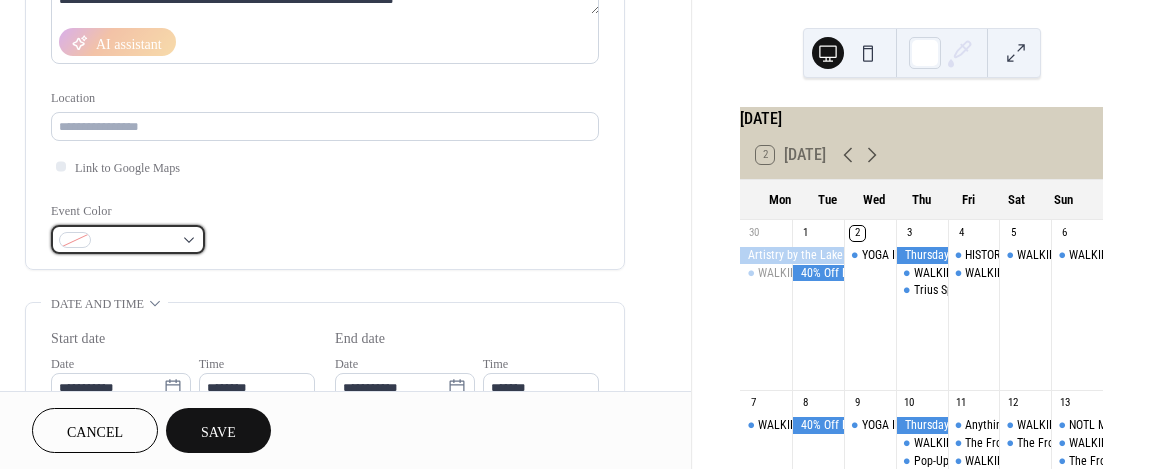 click at bounding box center (128, 239) 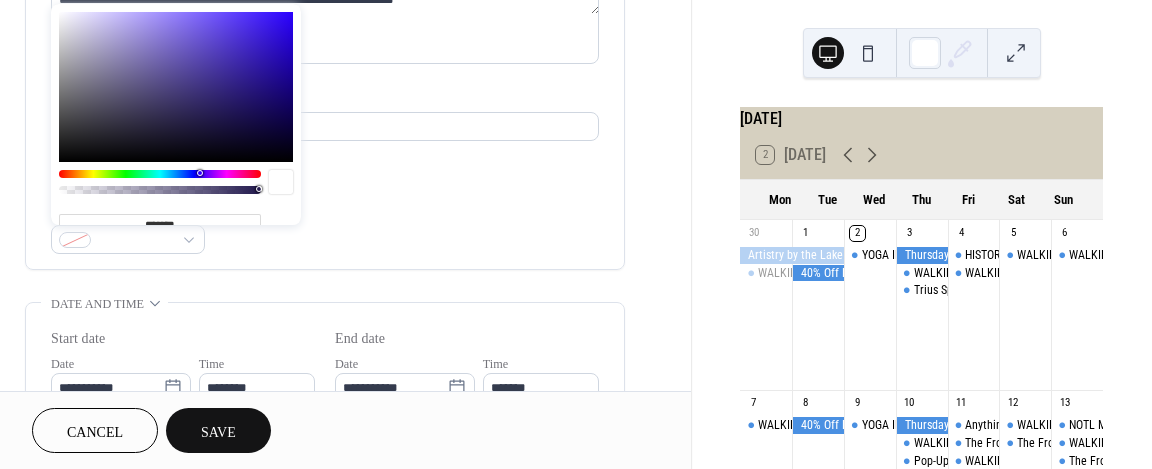 click on "**********" at bounding box center [325, 16] 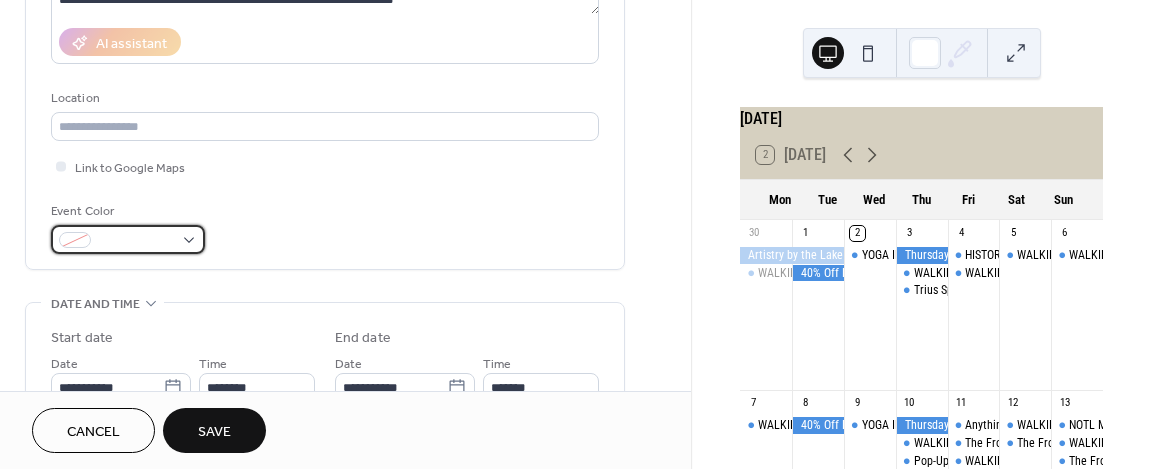 click at bounding box center (136, 241) 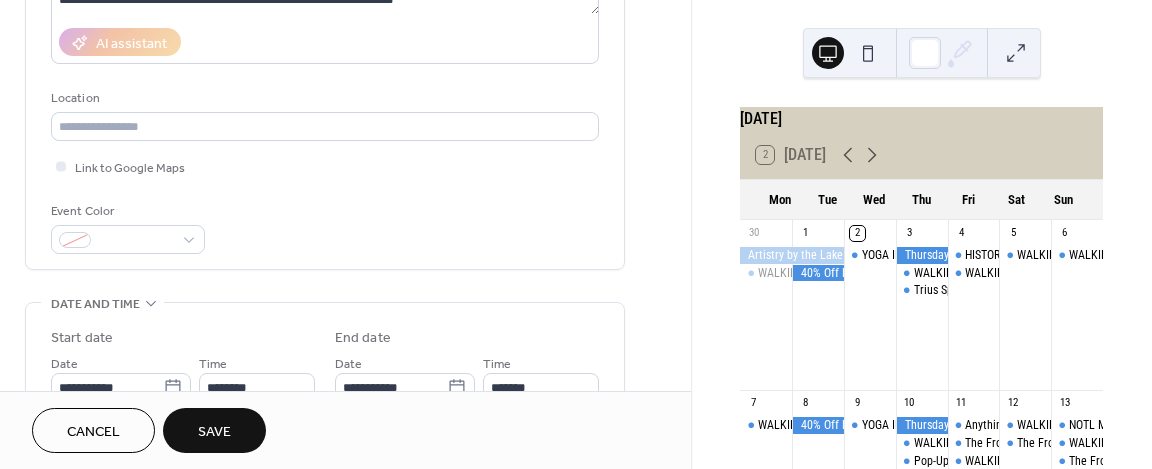 click on "Event Color" at bounding box center [325, 227] 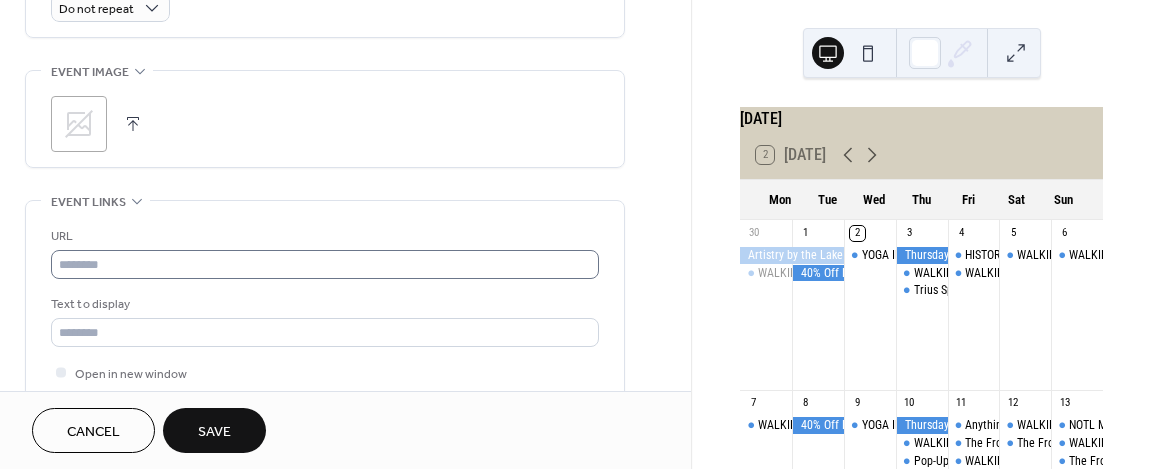 scroll, scrollTop: 919, scrollLeft: 0, axis: vertical 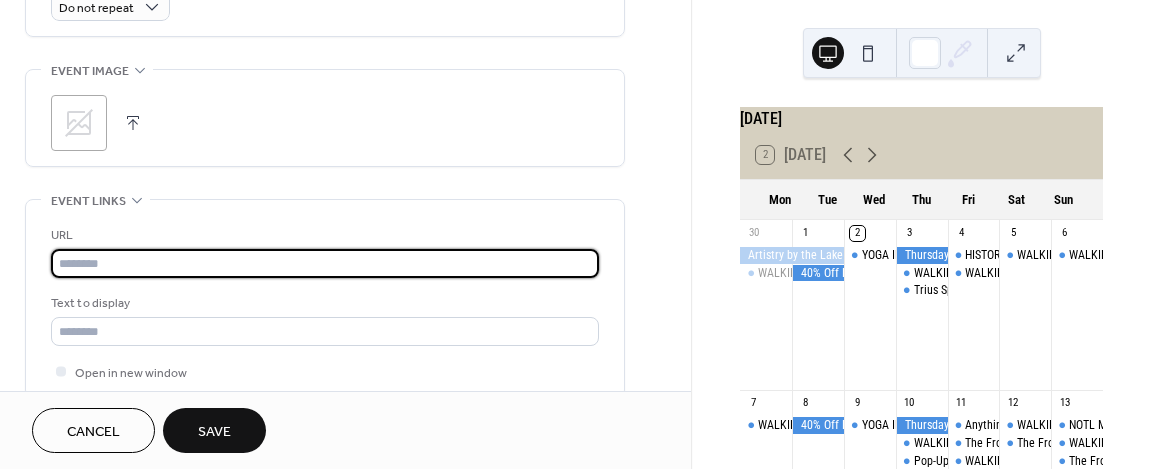 click at bounding box center [325, 263] 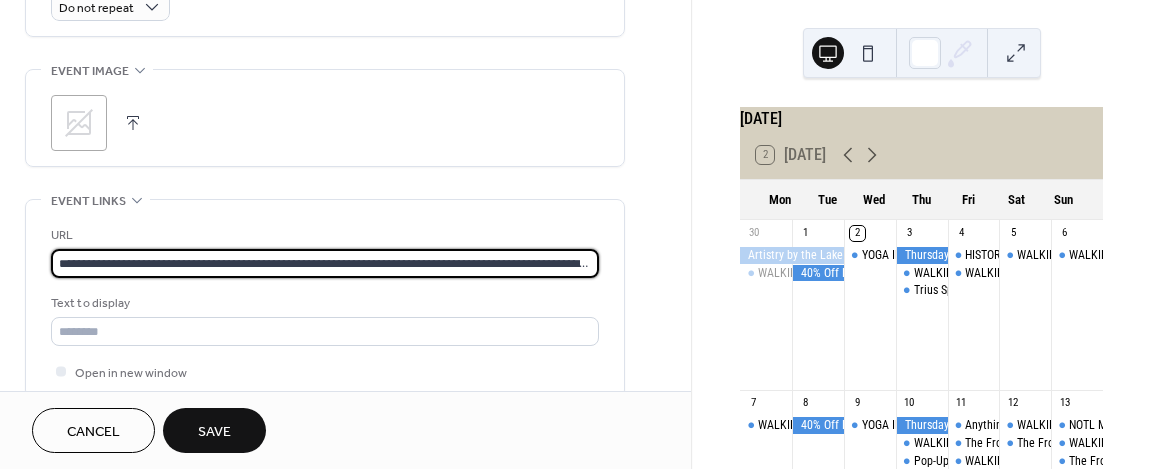 scroll, scrollTop: 0, scrollLeft: 985, axis: horizontal 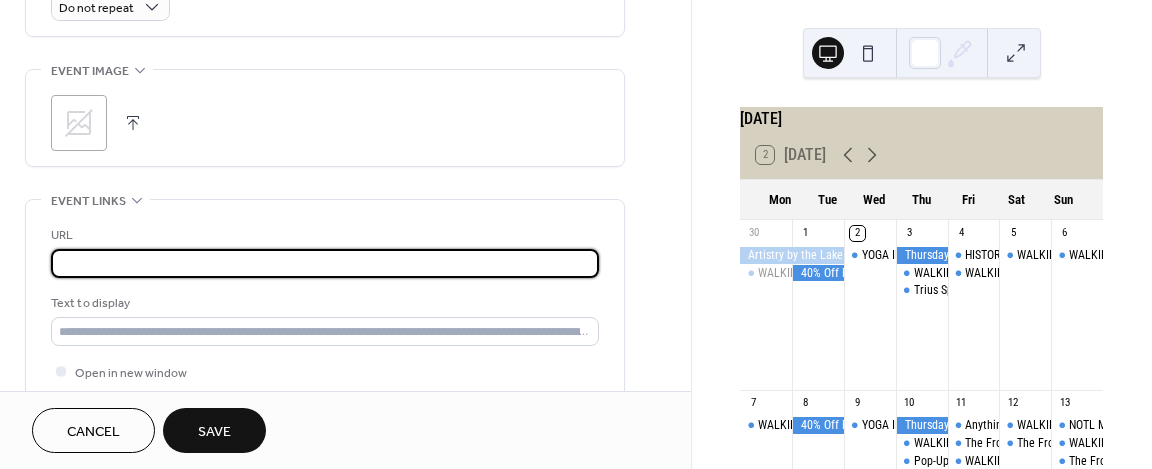 type on "**********" 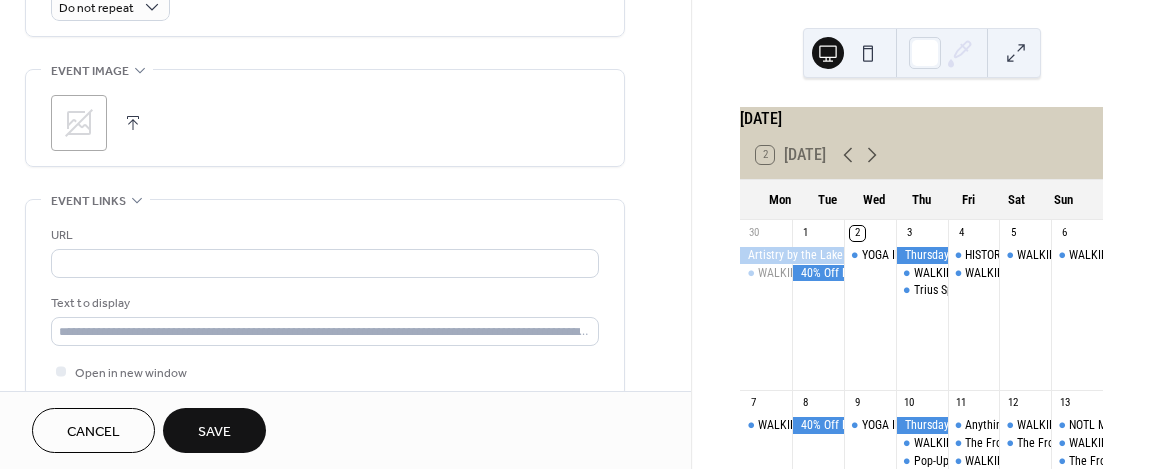 scroll, scrollTop: 0, scrollLeft: 0, axis: both 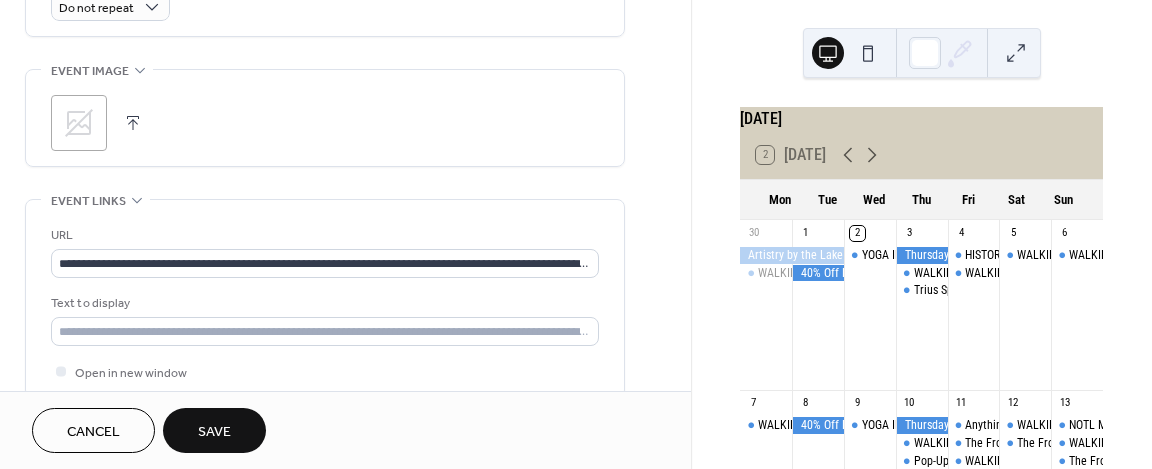 click on "**********" at bounding box center [325, -132] 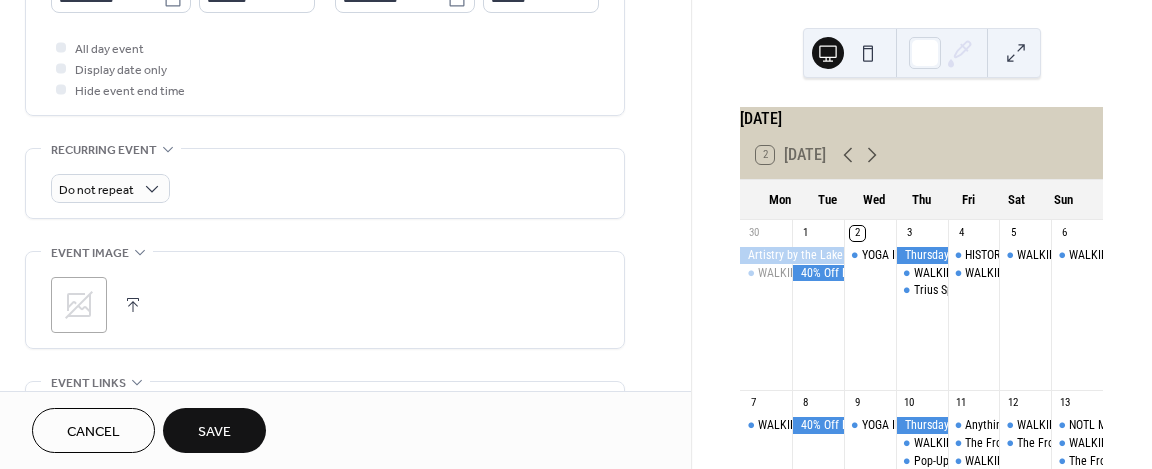 scroll, scrollTop: 736, scrollLeft: 0, axis: vertical 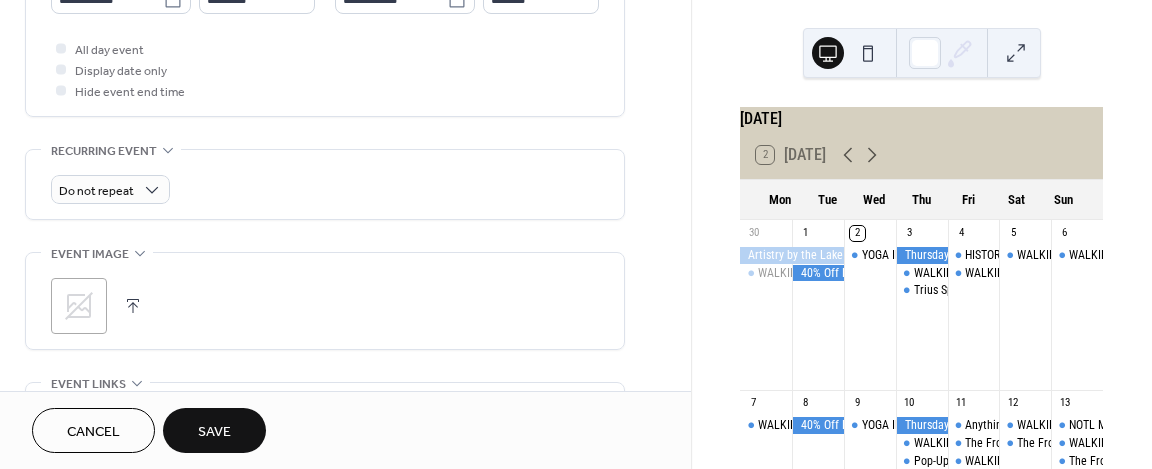 click at bounding box center [133, 306] 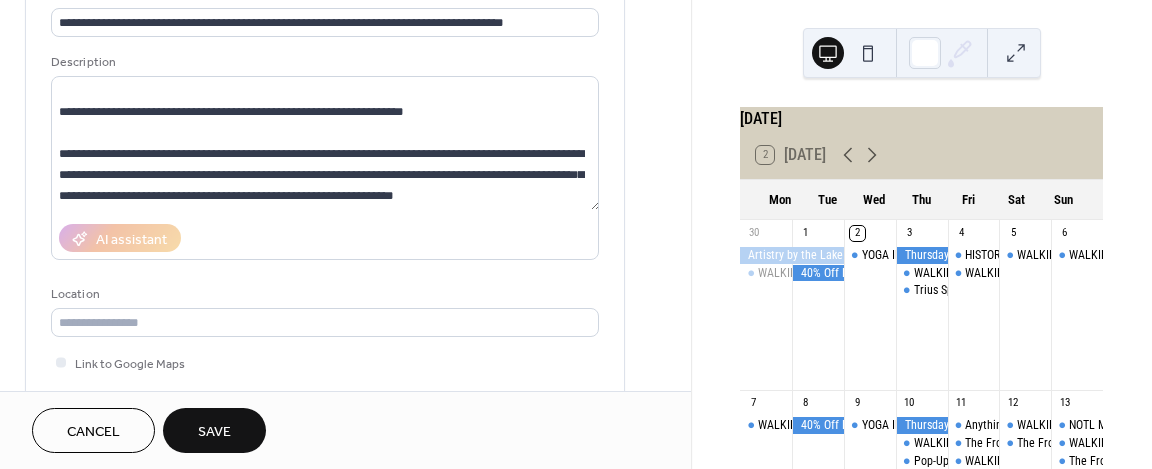 scroll, scrollTop: 0, scrollLeft: 0, axis: both 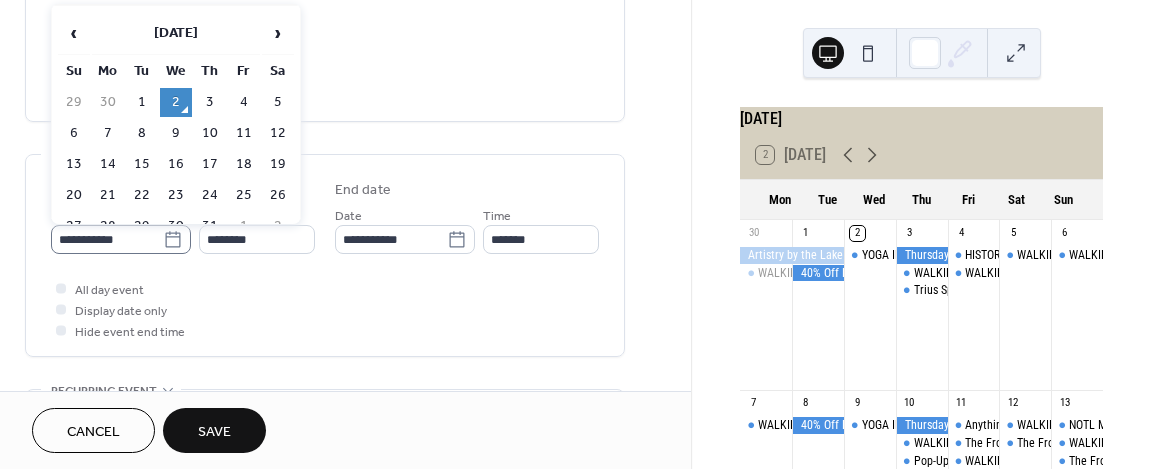 click 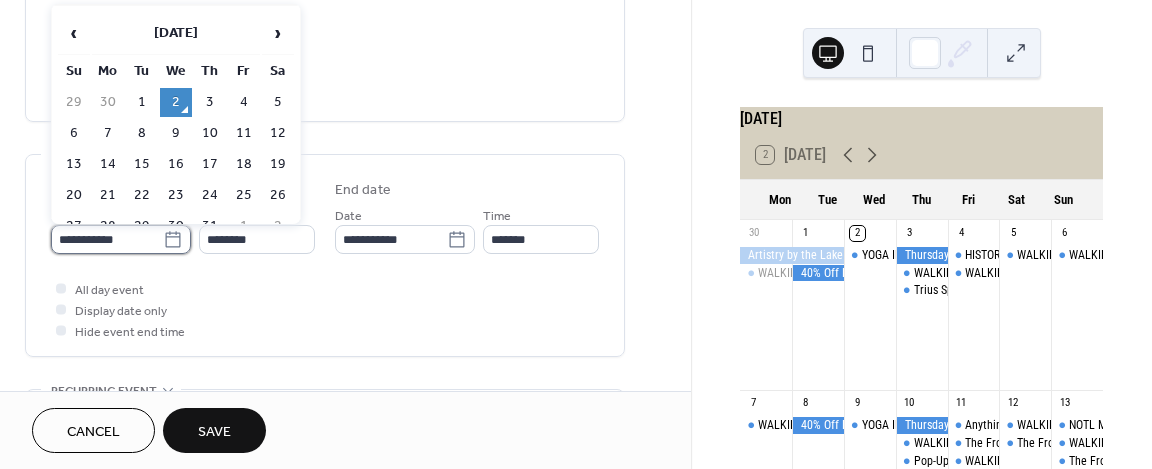 click on "**********" at bounding box center [107, 239] 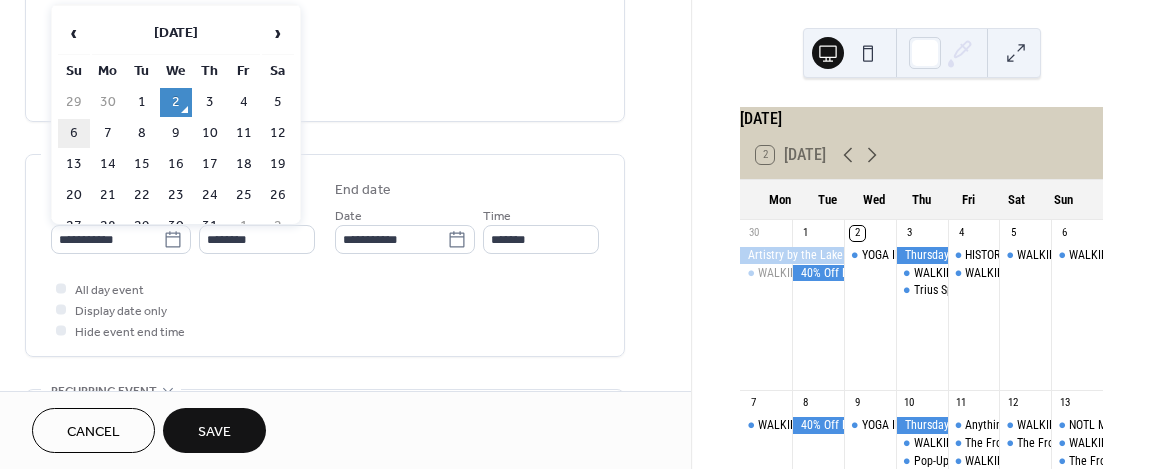 click on "6" at bounding box center (74, 133) 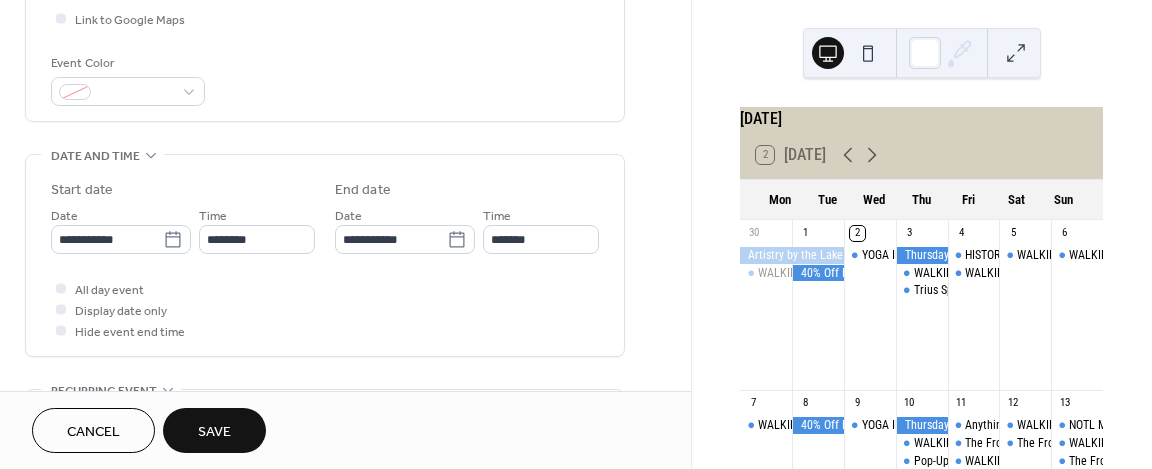 click on "**********" at bounding box center [325, 255] 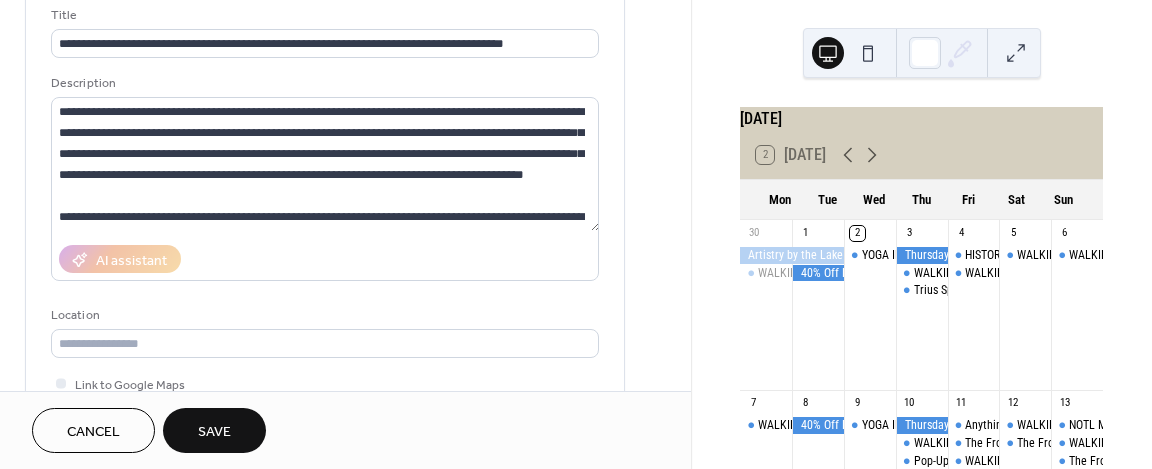scroll, scrollTop: 133, scrollLeft: 0, axis: vertical 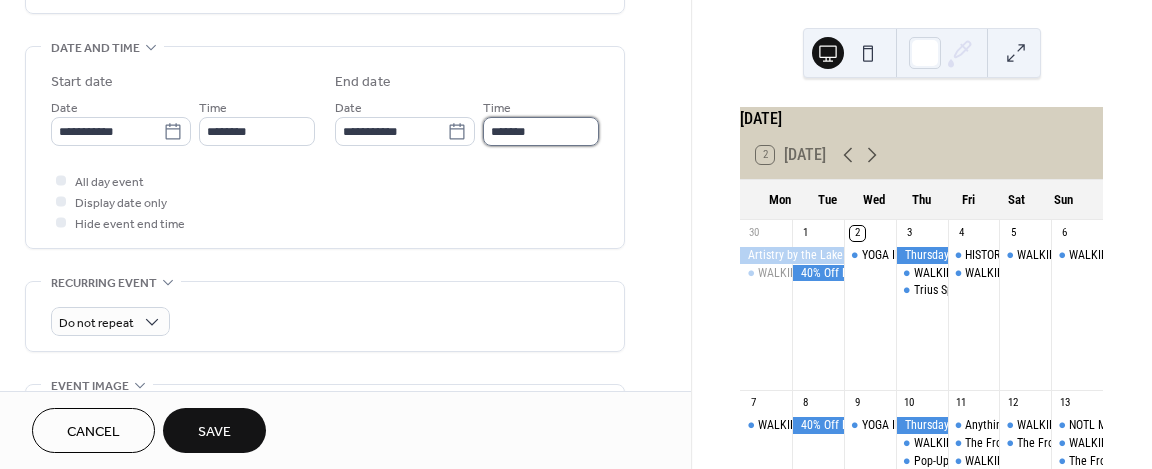 click on "*******" at bounding box center [541, 131] 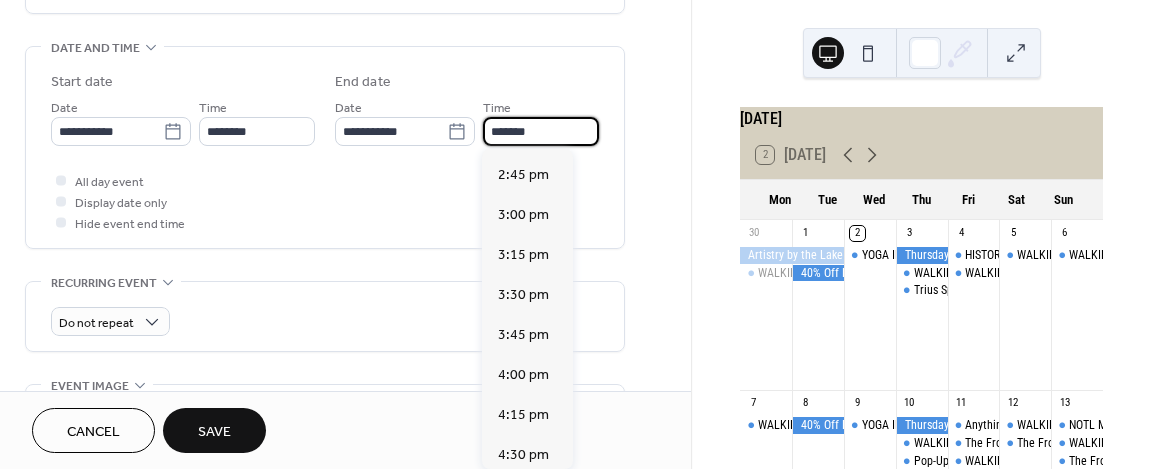 scroll, scrollTop: 395, scrollLeft: 0, axis: vertical 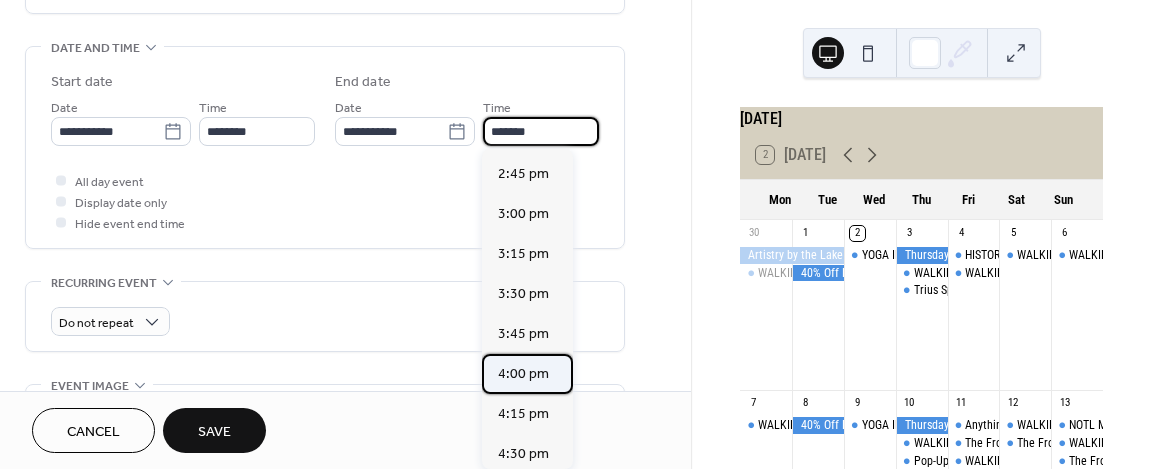 click on "4:00 pm" at bounding box center (523, 374) 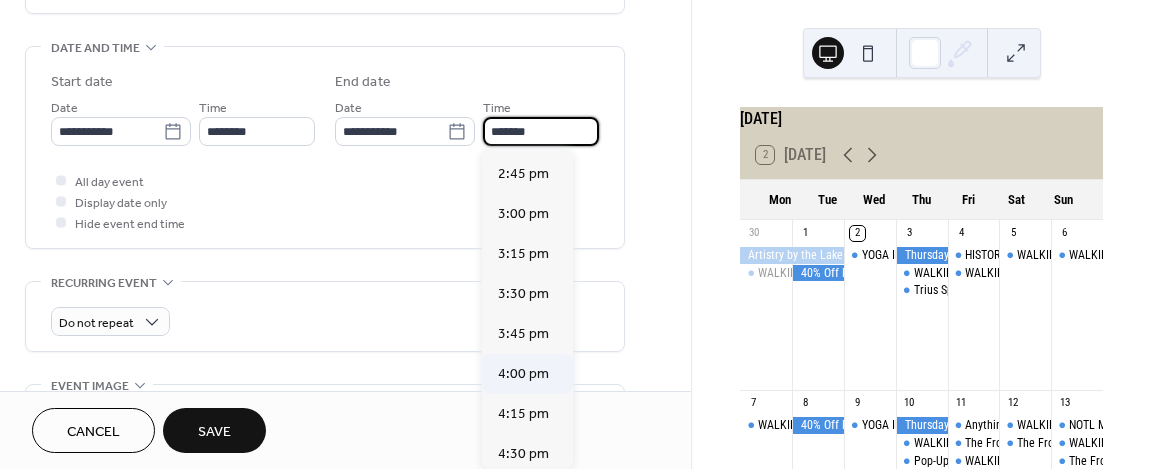type on "*******" 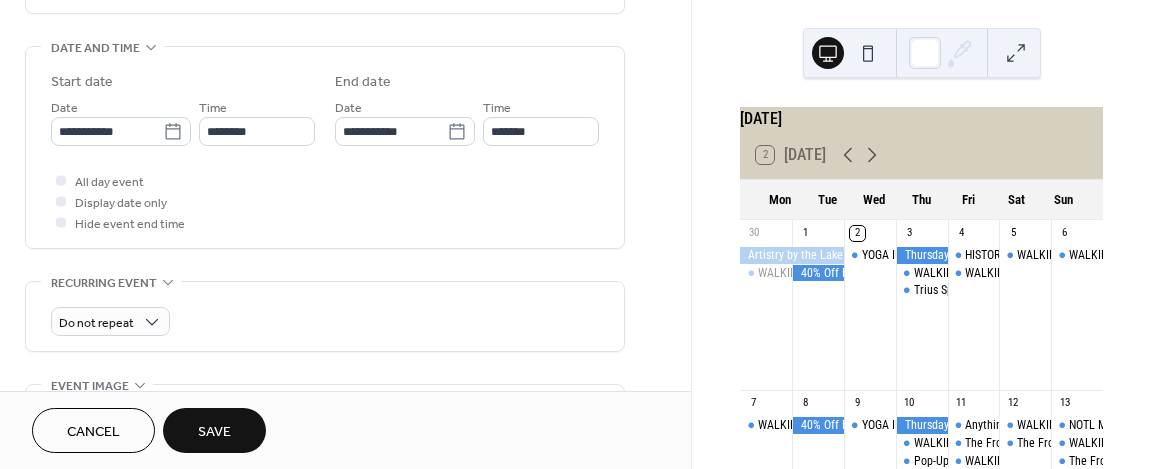click on "**********" at bounding box center (325, 147) 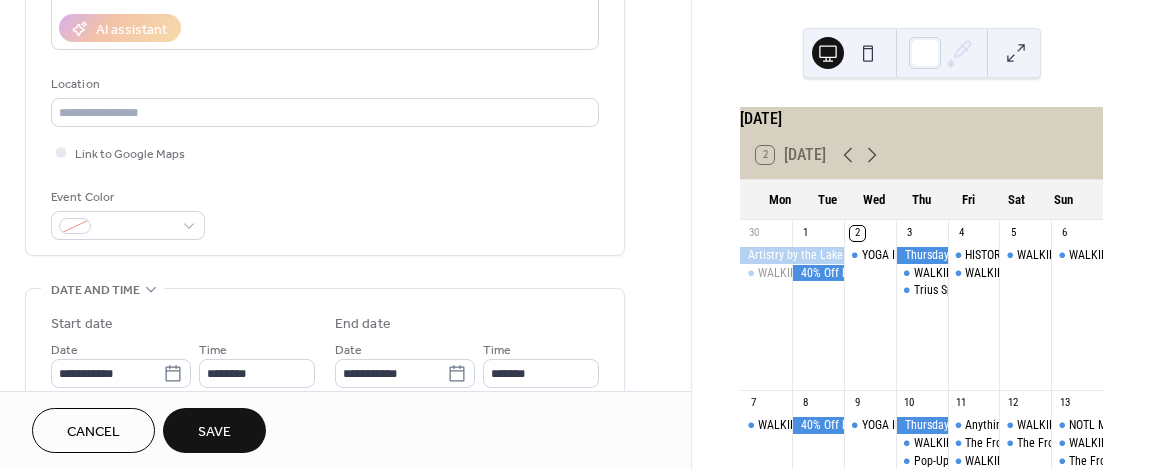 scroll, scrollTop: 346, scrollLeft: 0, axis: vertical 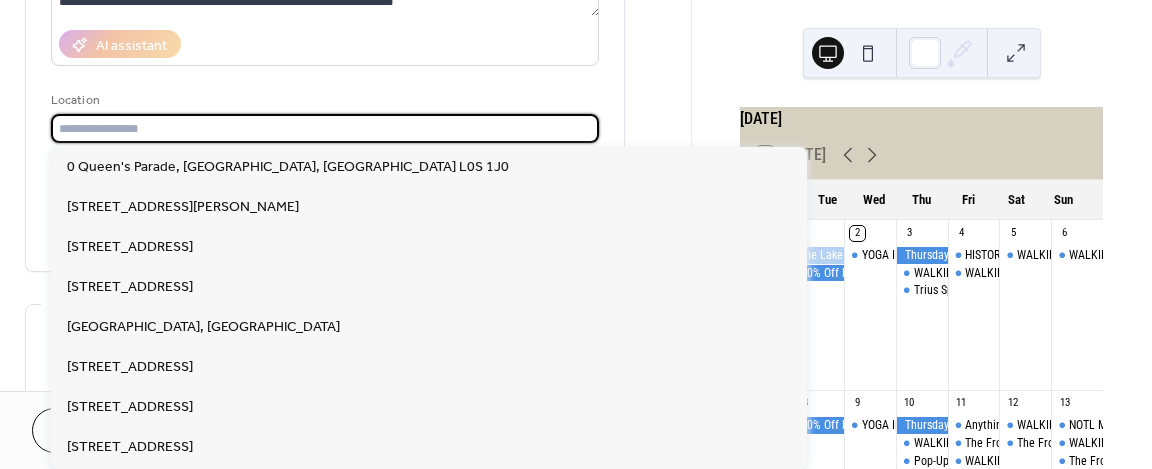 click at bounding box center [325, 128] 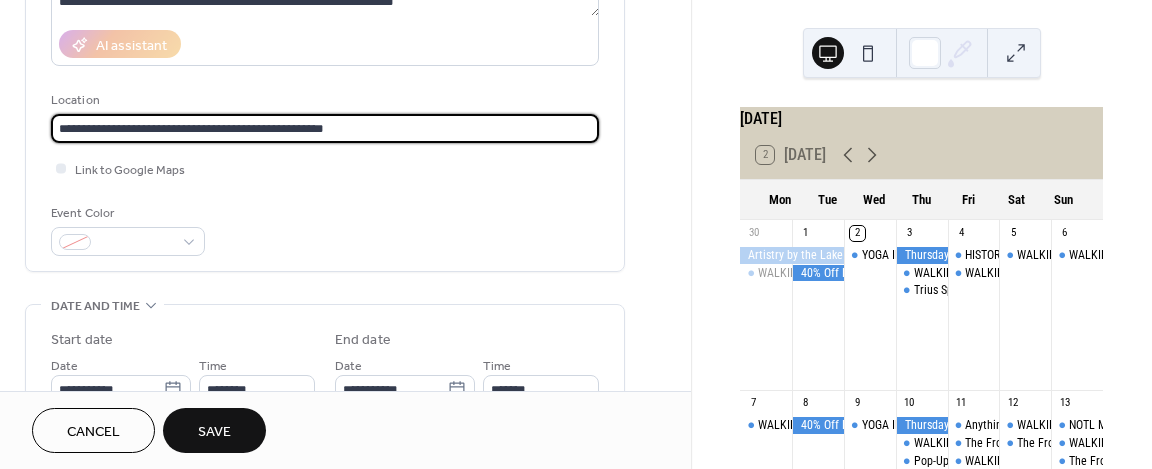 type on "**********" 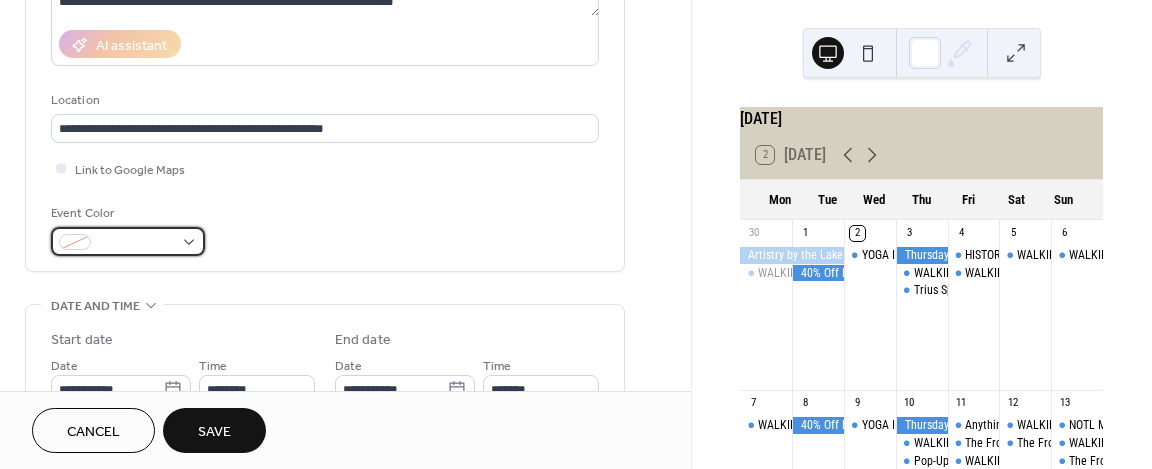 click at bounding box center (128, 241) 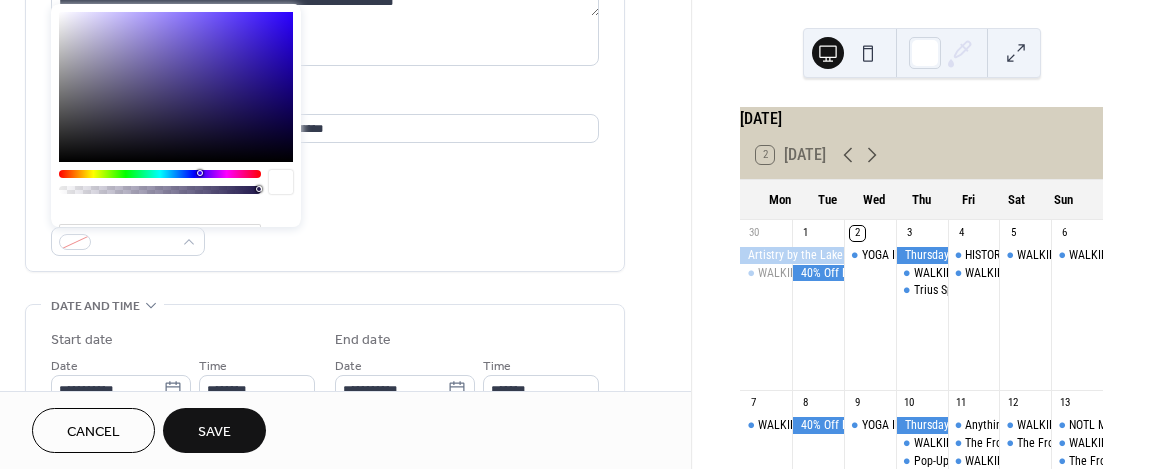 click on "Event Color" at bounding box center [325, 229] 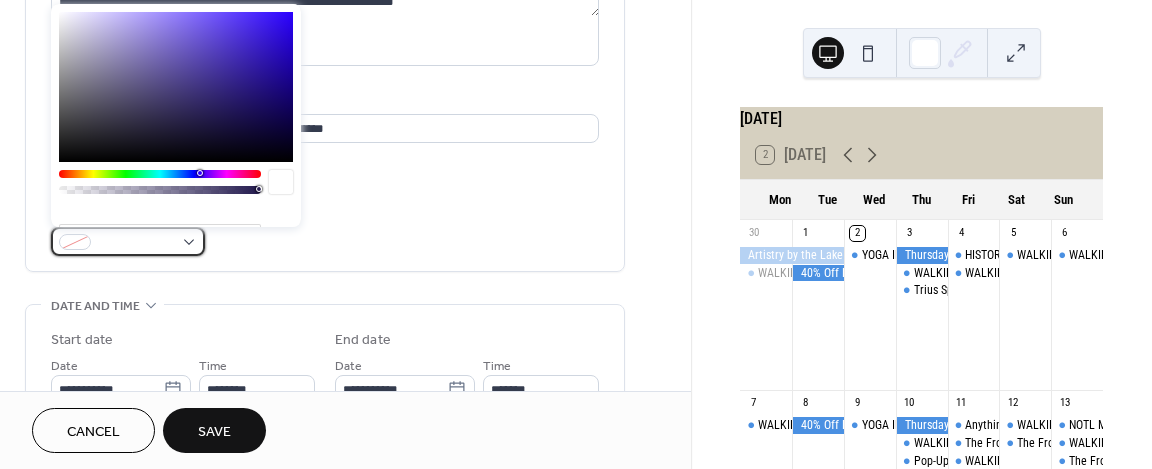 click at bounding box center (136, 243) 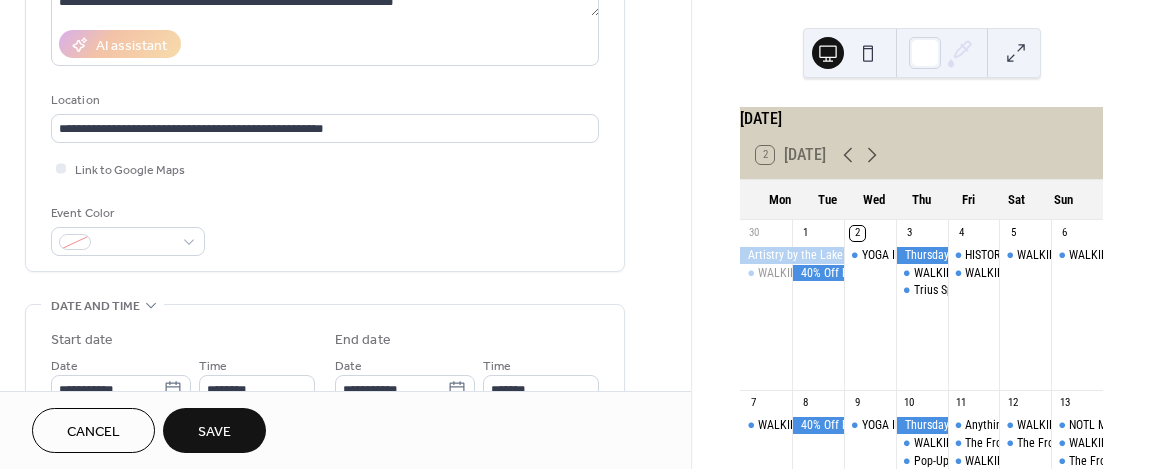 click on "Event Color" at bounding box center (325, 229) 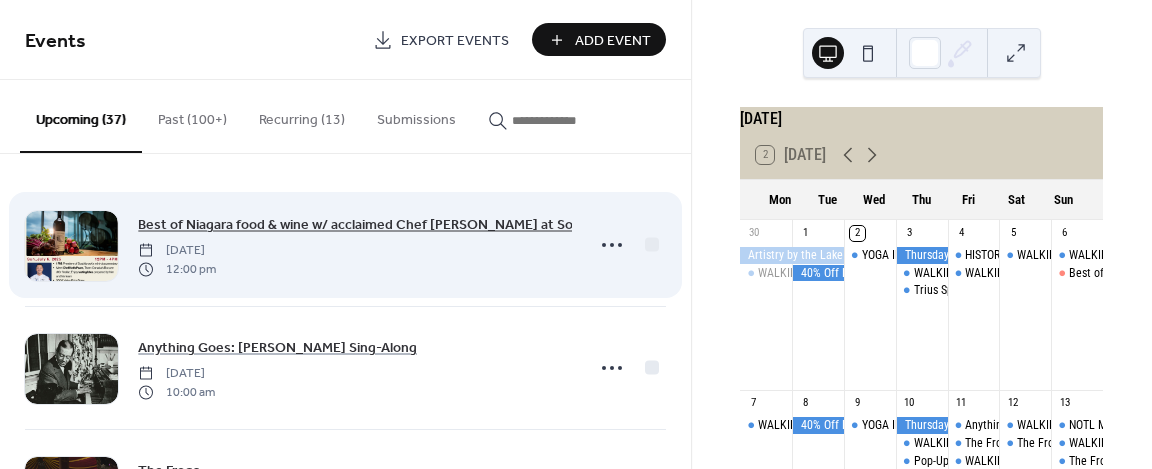 click on "Best of Niagara food & wine w/ acclaimed Chef Keith Pears at Southbrook Organic Vineyards" at bounding box center (443, 225) 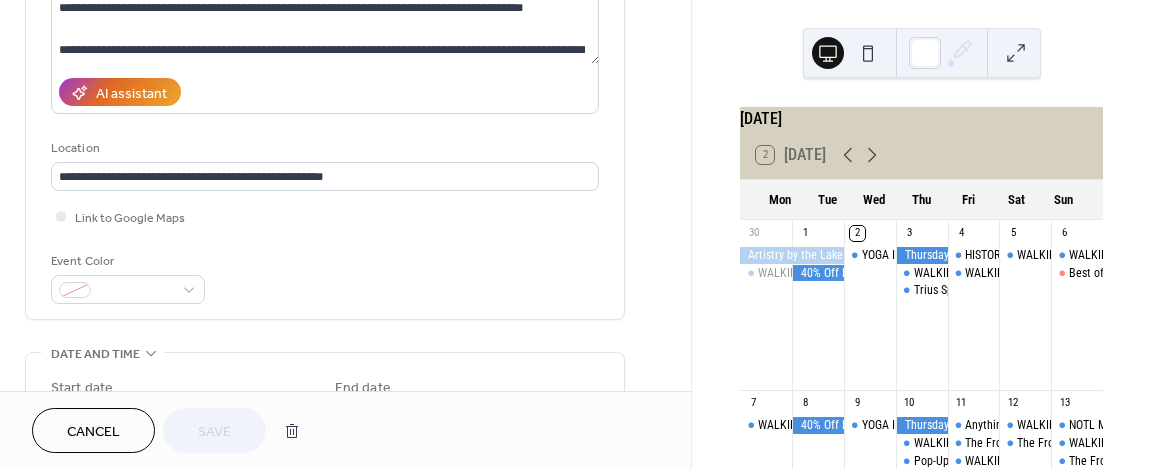 scroll, scrollTop: 299, scrollLeft: 0, axis: vertical 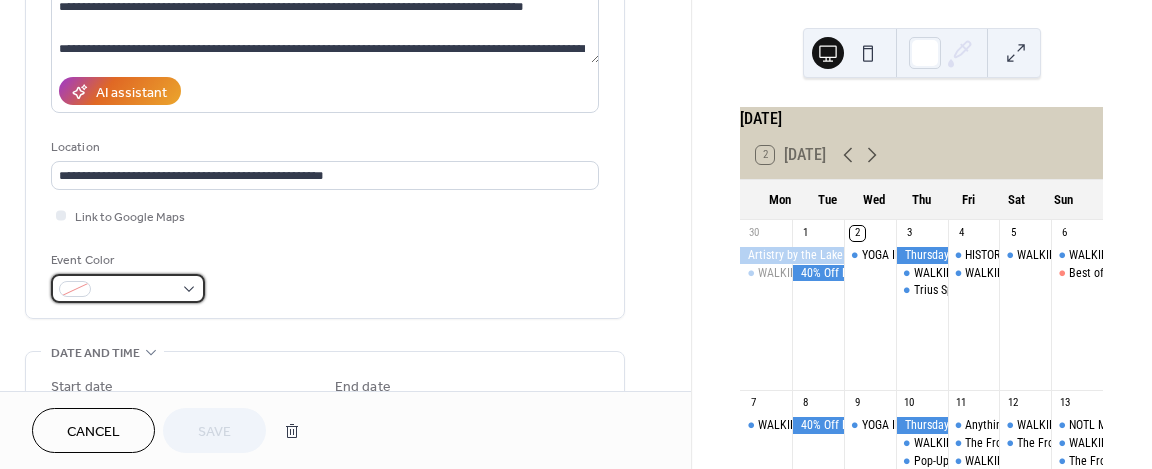 click at bounding box center (75, 289) 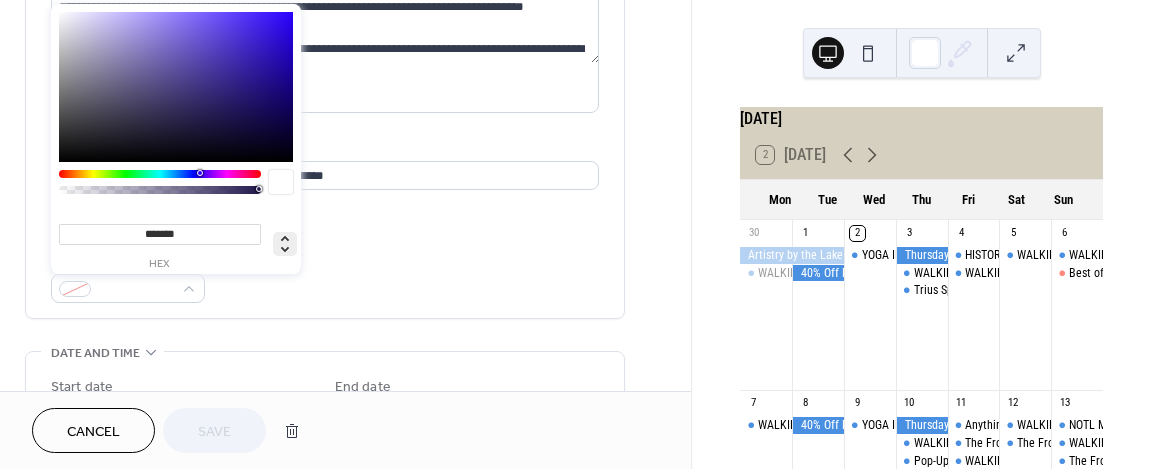 click 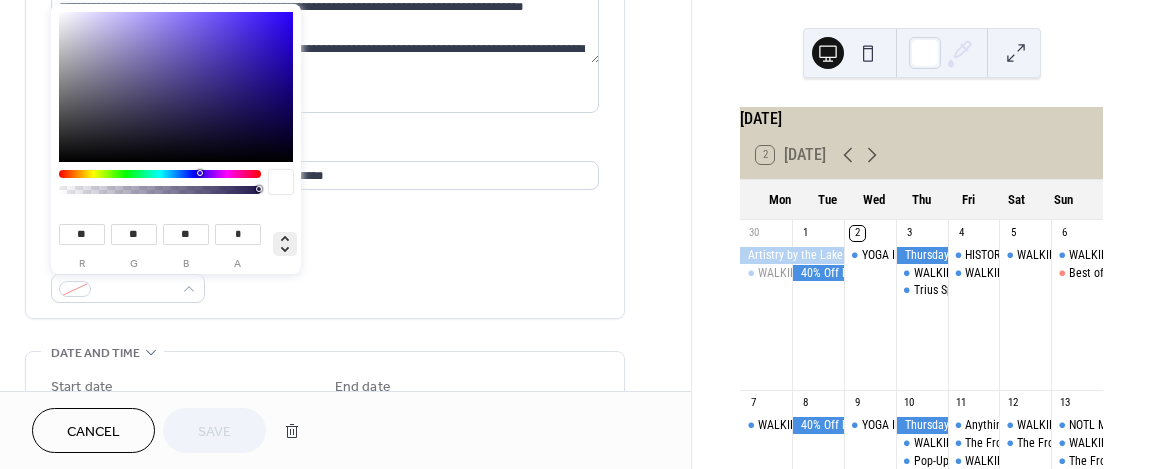 click 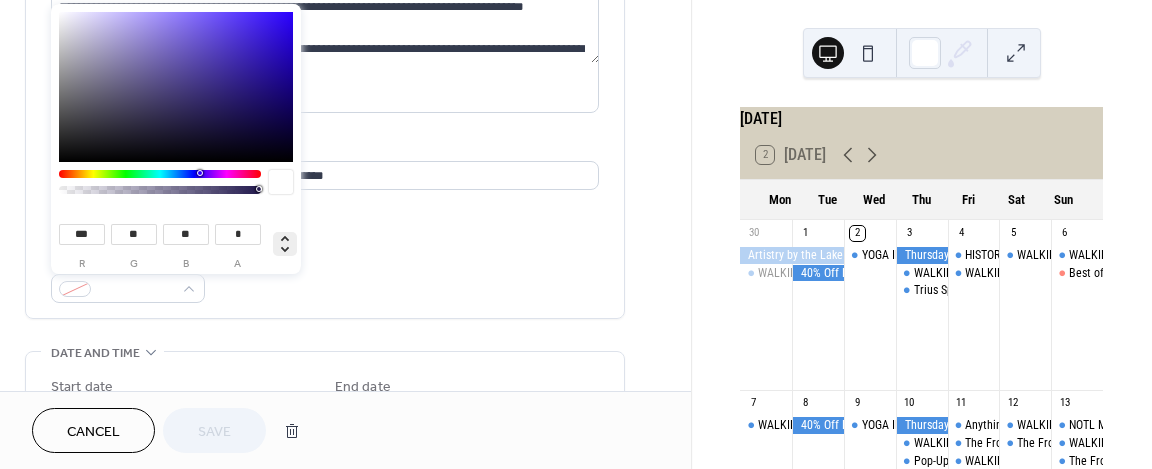 type on "***" 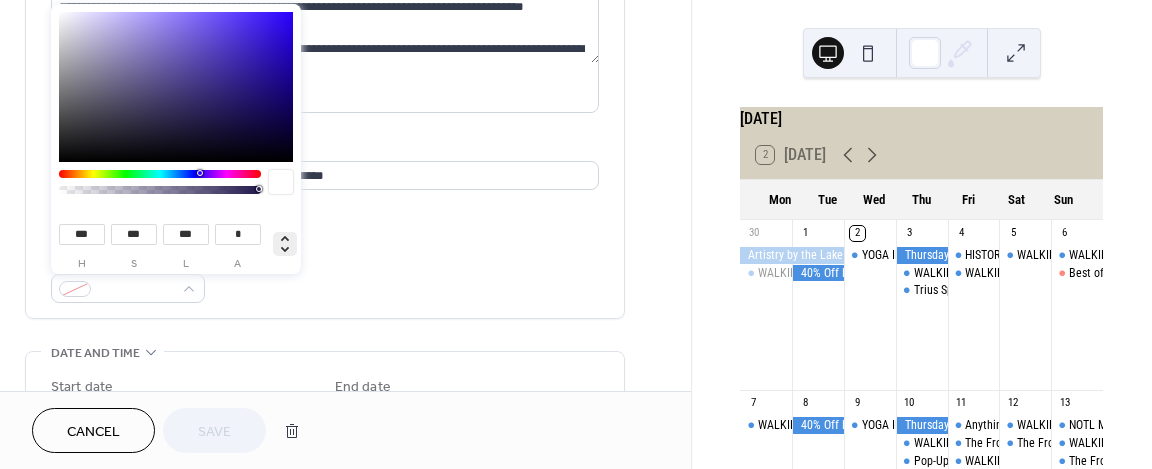 click 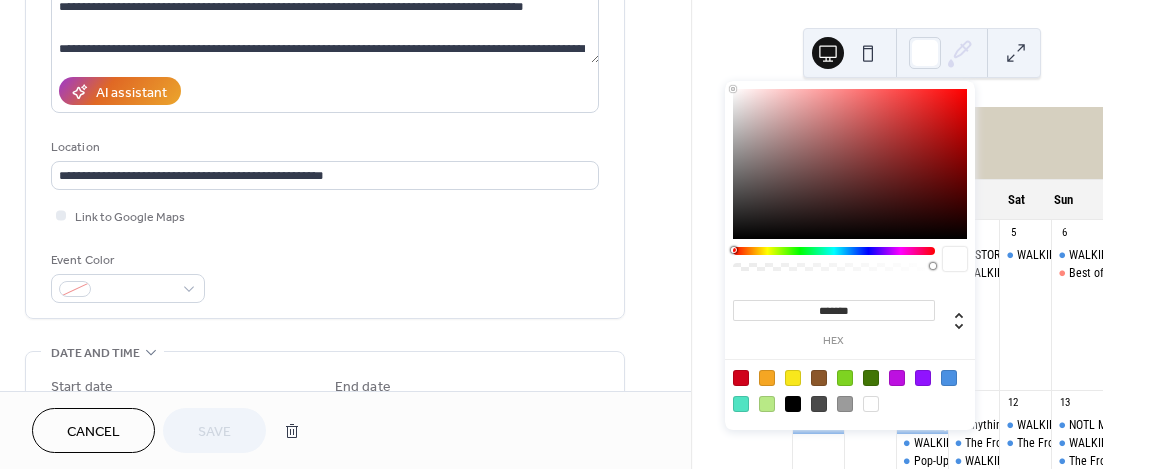 click 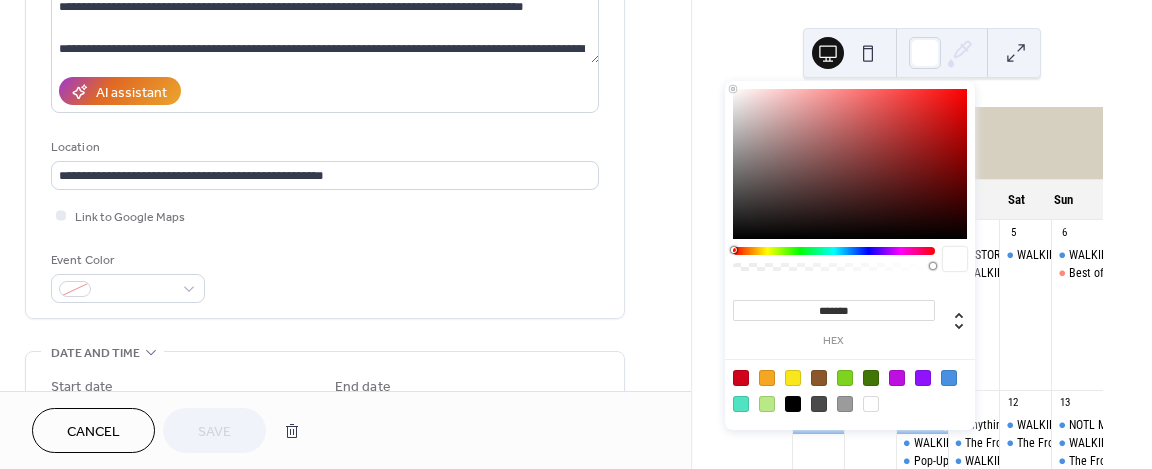 click at bounding box center (949, 378) 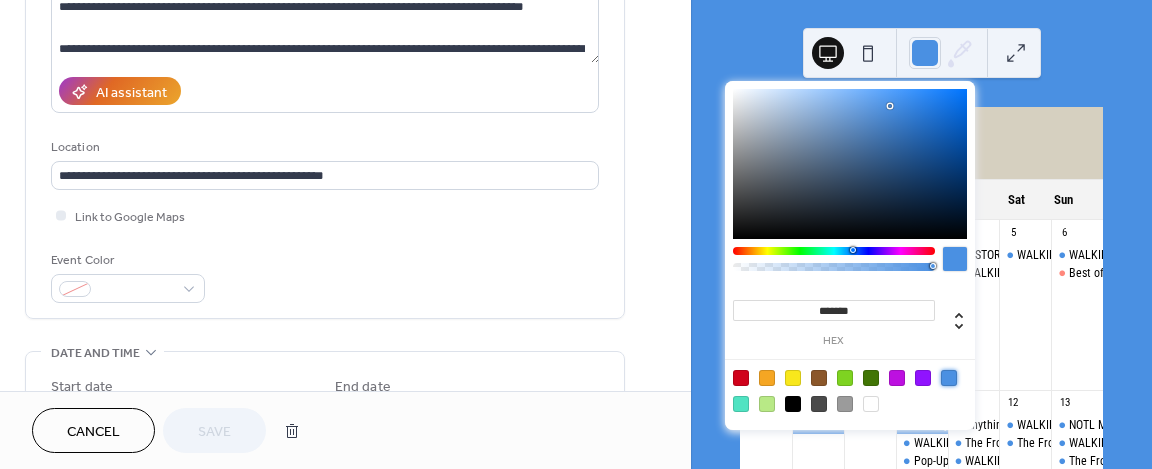 click at bounding box center (949, 378) 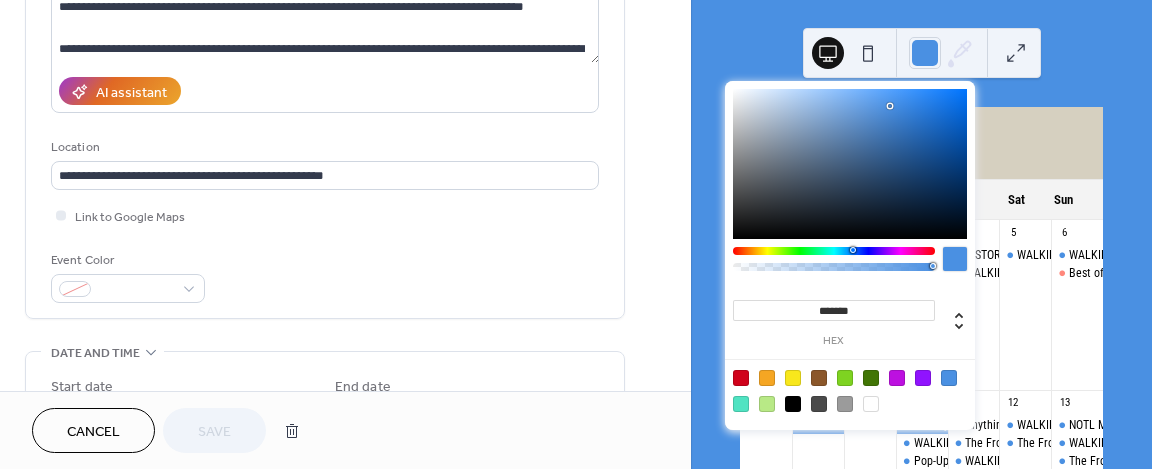 click at bounding box center (871, 404) 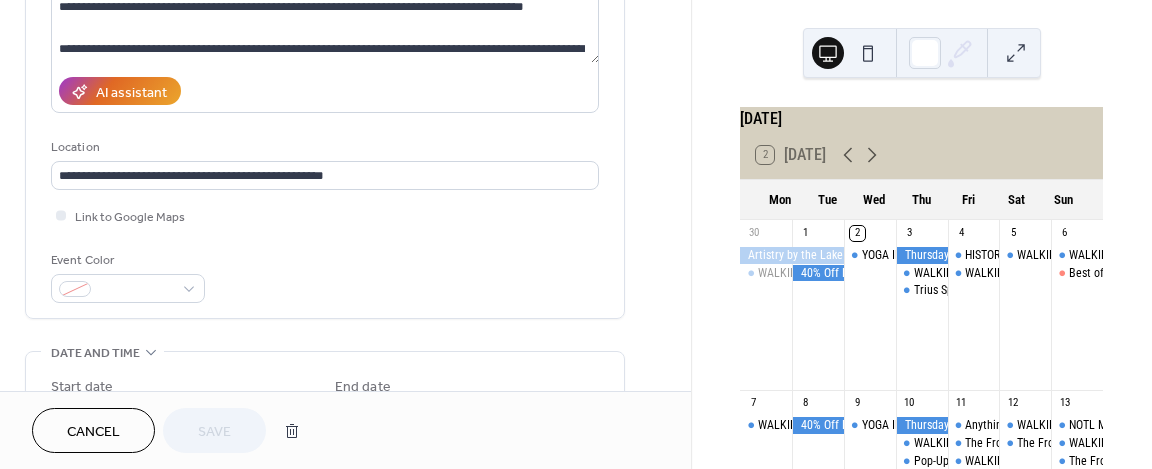 click on "**********" at bounding box center [345, 498] 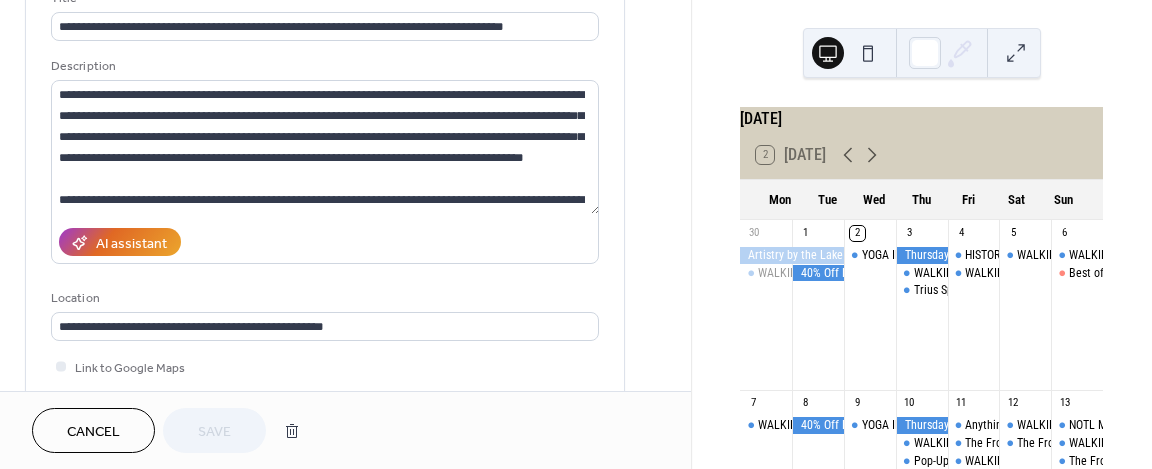 scroll, scrollTop: 147, scrollLeft: 0, axis: vertical 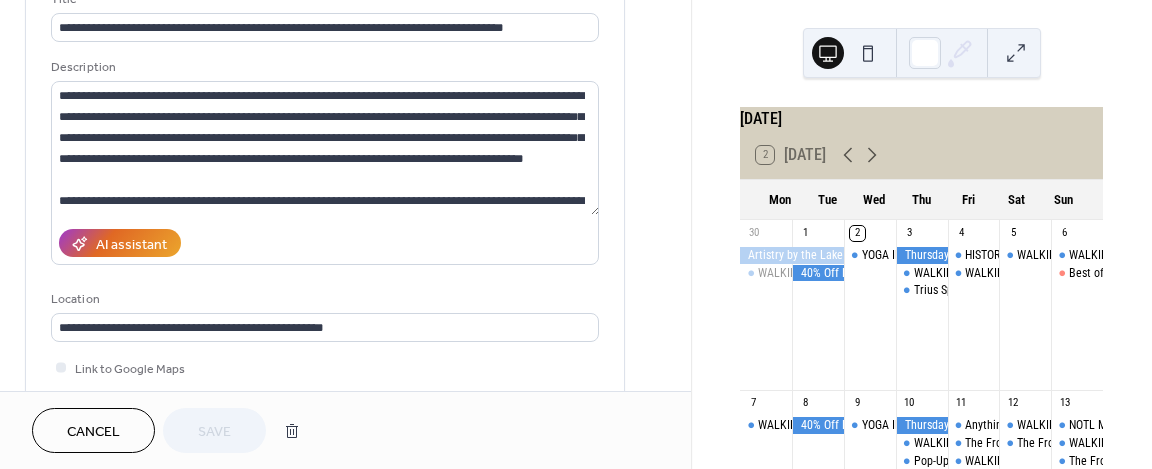 click at bounding box center [868, 53] 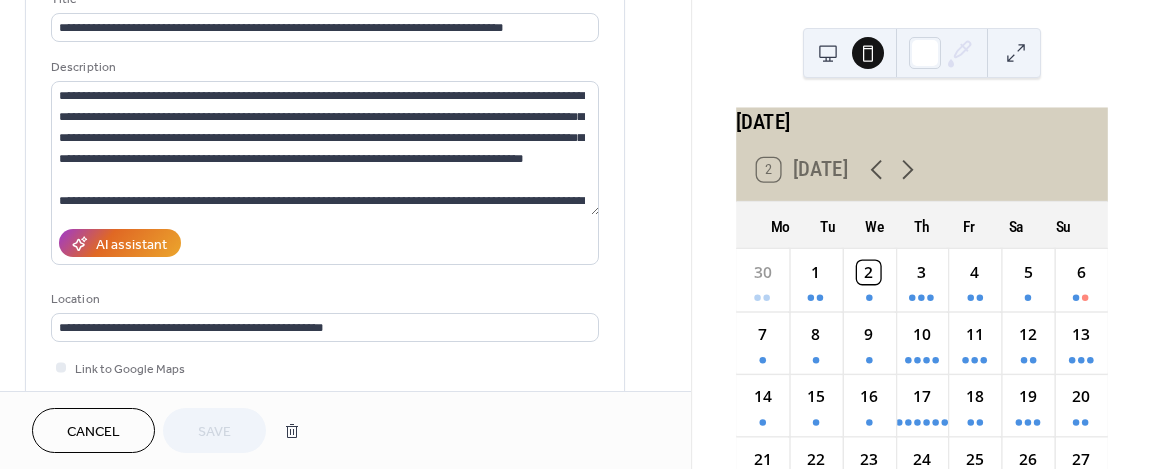 click at bounding box center (828, 53) 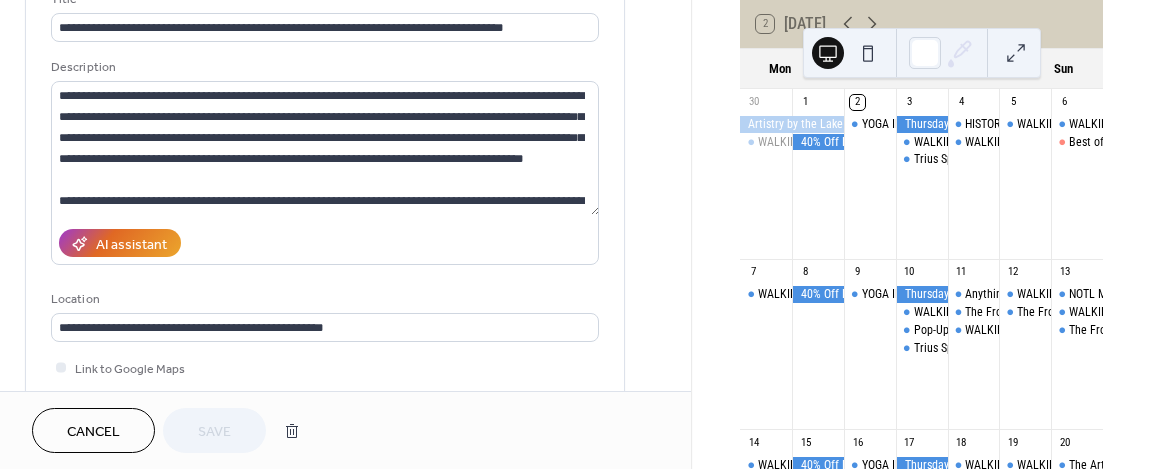 scroll, scrollTop: 132, scrollLeft: 0, axis: vertical 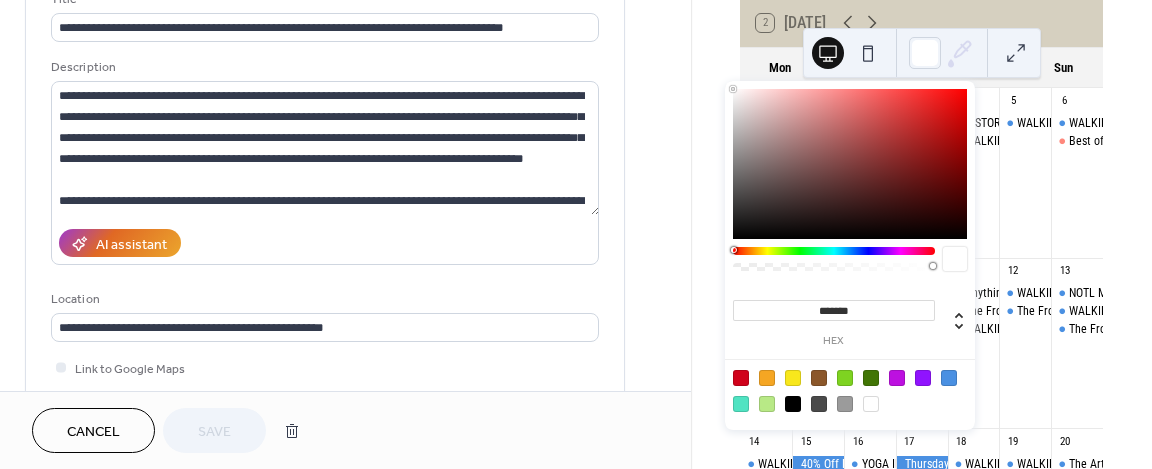 click 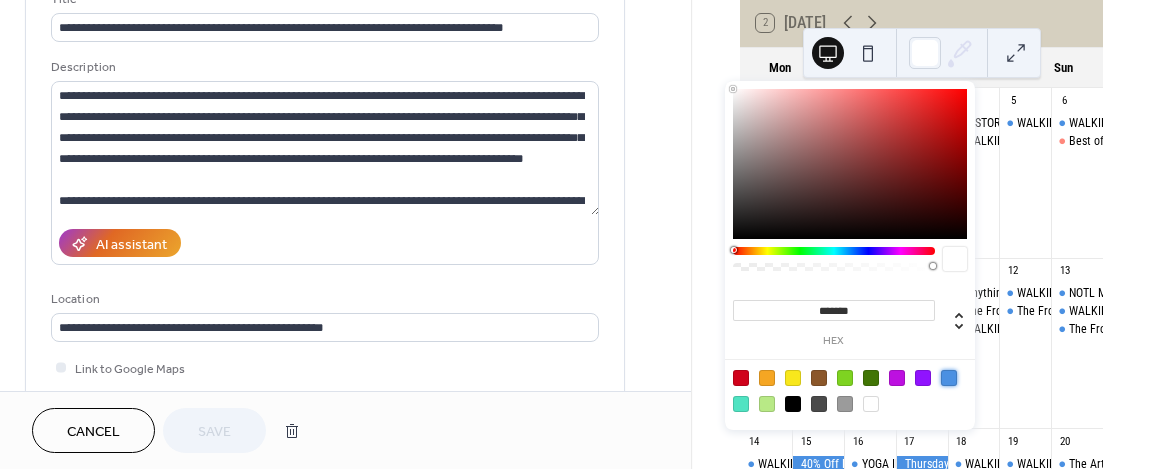 click at bounding box center [949, 378] 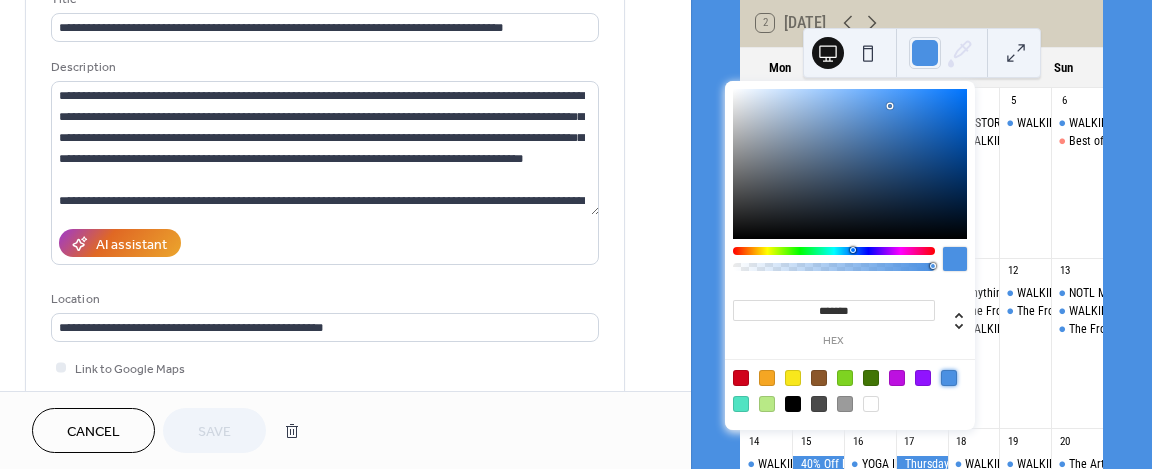 click on "*******" at bounding box center [834, 310] 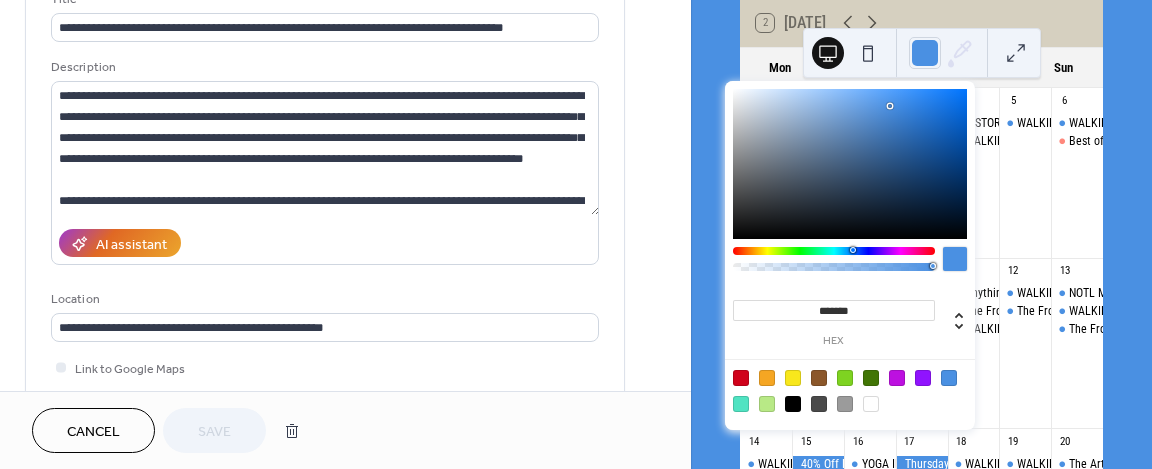click on "*******" at bounding box center [834, 310] 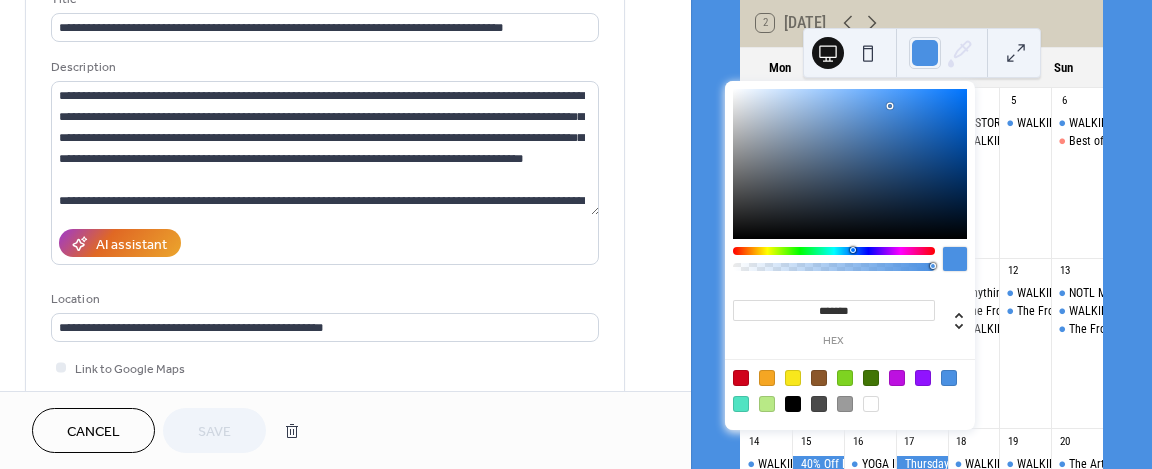 click at bounding box center [850, 390] 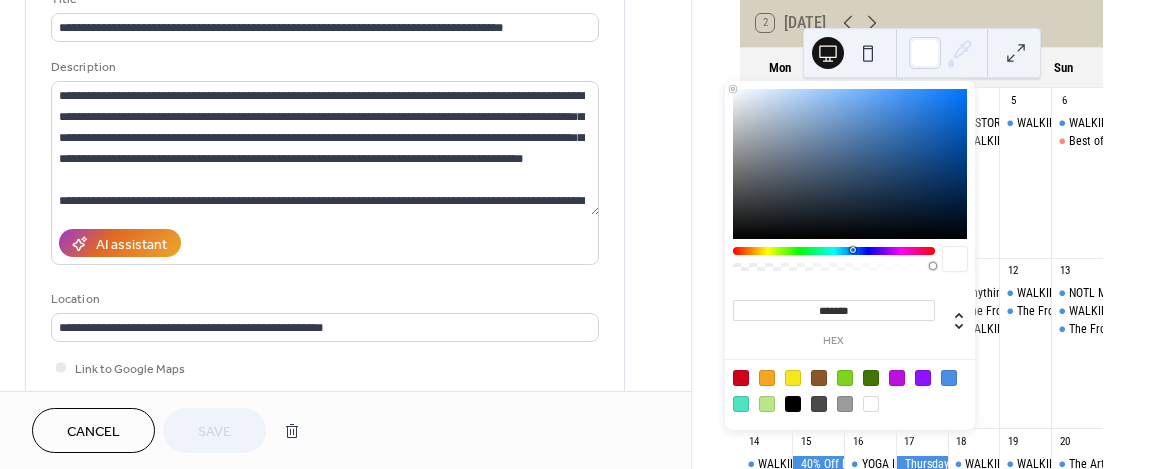 click on "**********" at bounding box center (345, 650) 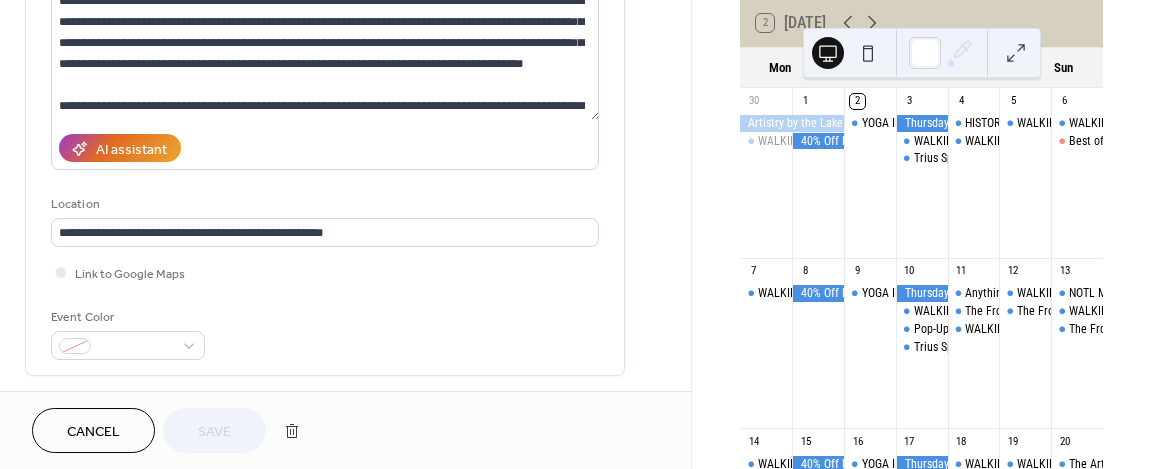 scroll, scrollTop: 243, scrollLeft: 0, axis: vertical 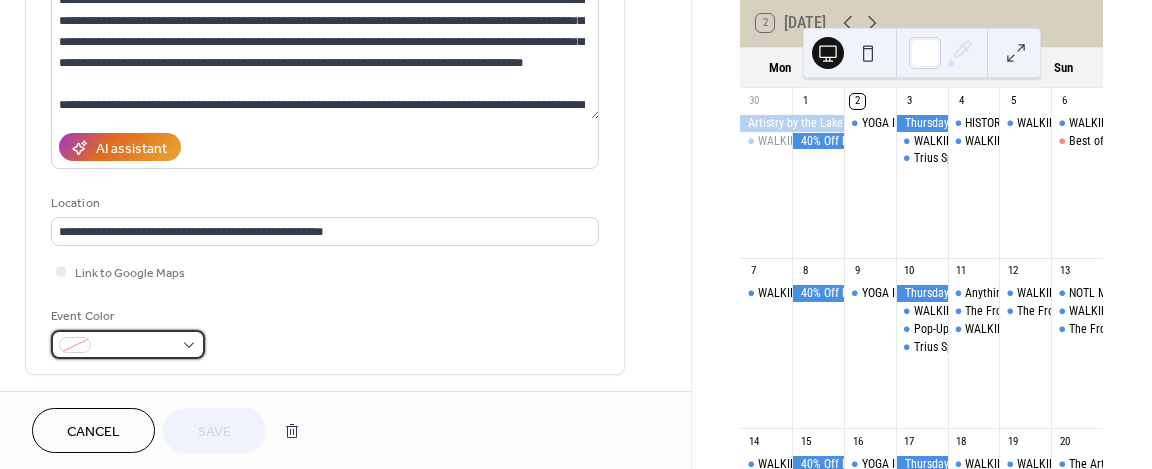 click at bounding box center (128, 344) 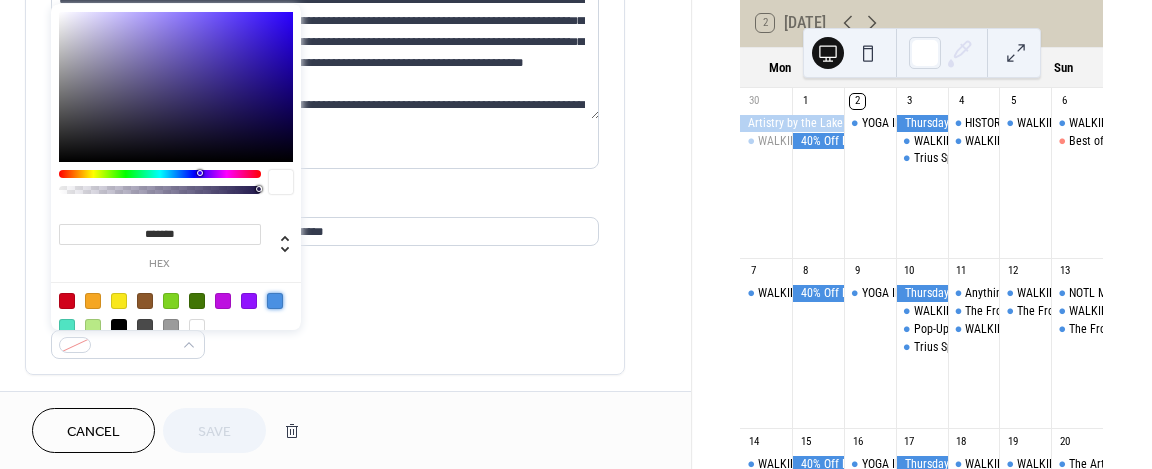 click at bounding box center (275, 301) 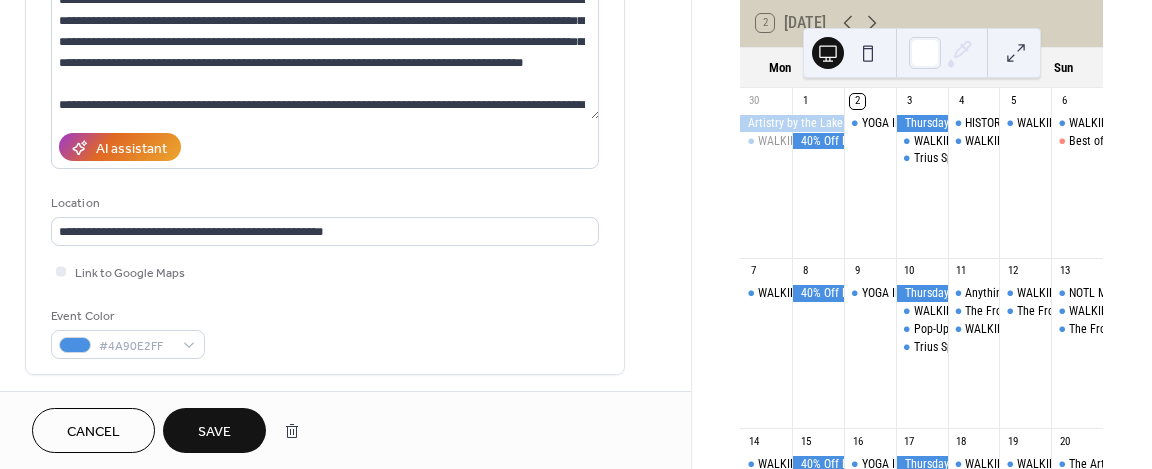 click on "Cancel Save" at bounding box center (345, 430) 